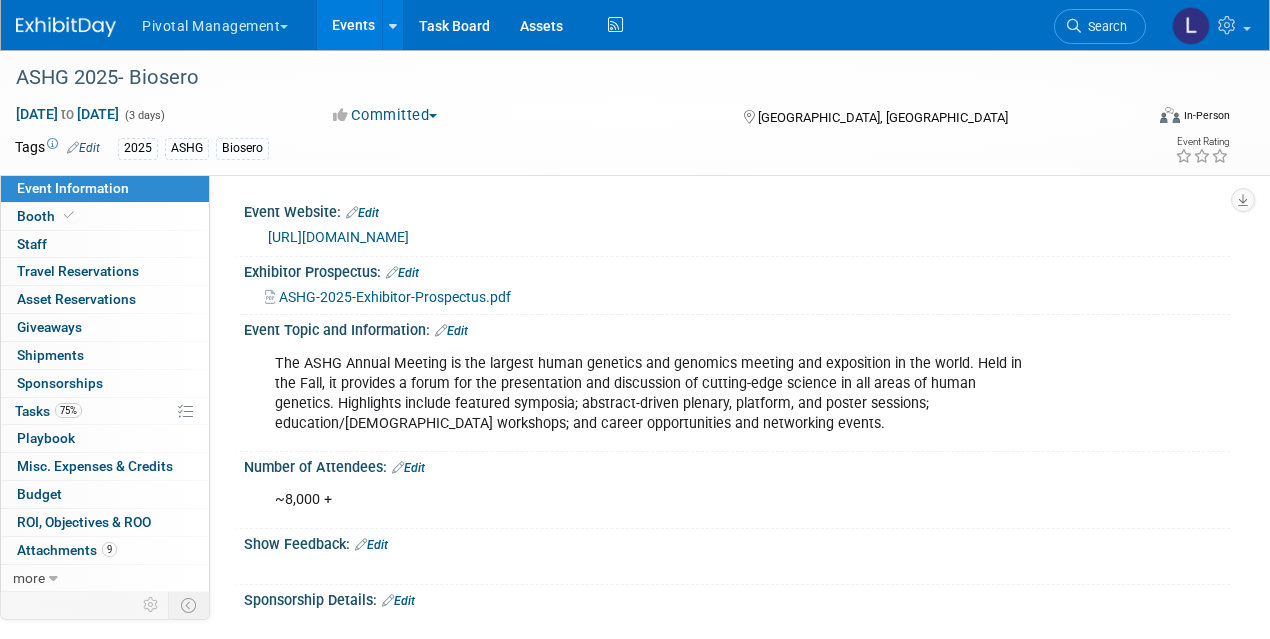 scroll, scrollTop: 1426, scrollLeft: 0, axis: vertical 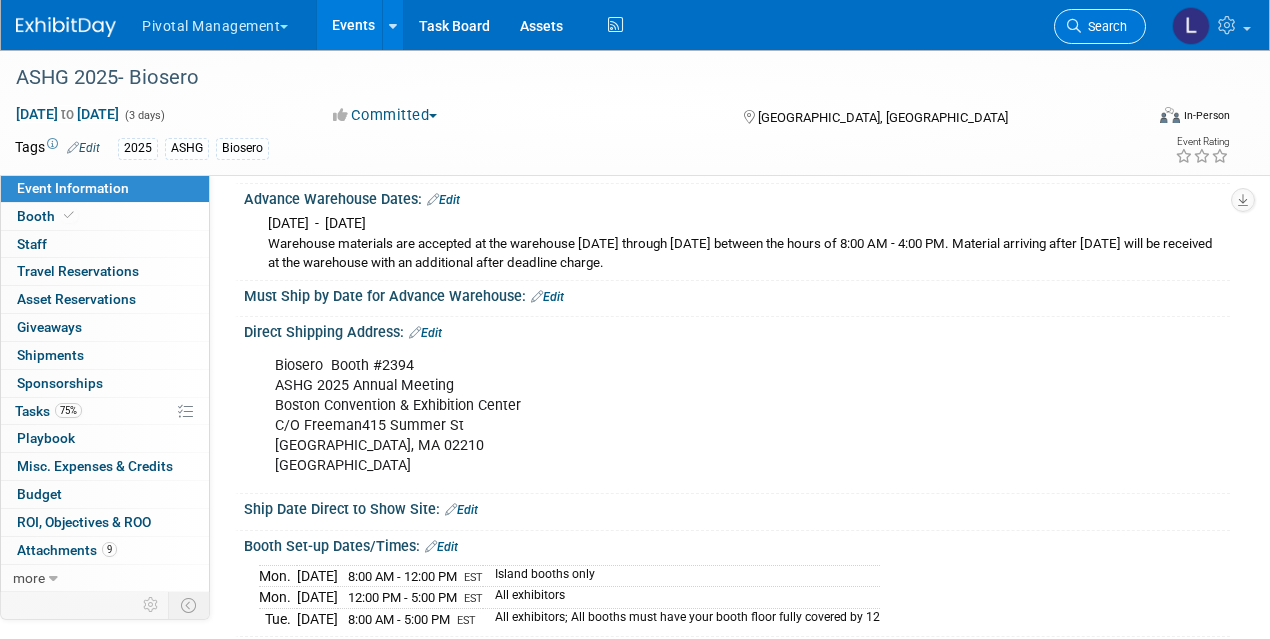 click on "Search" at bounding box center [1104, 26] 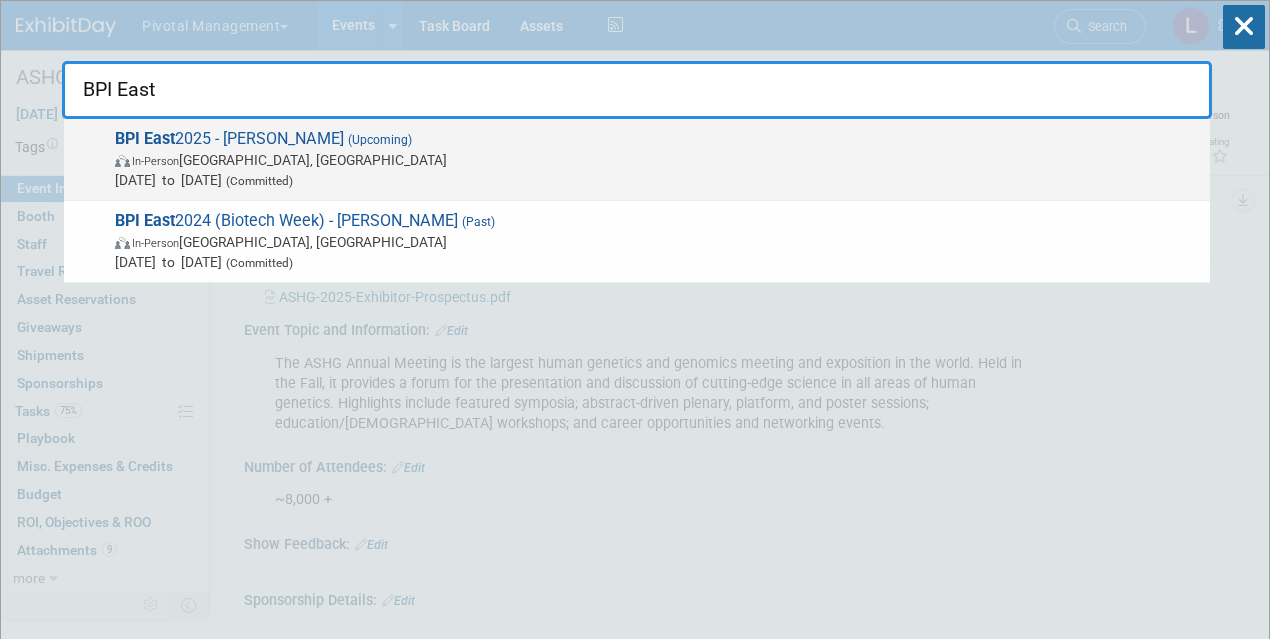type on "BPI East" 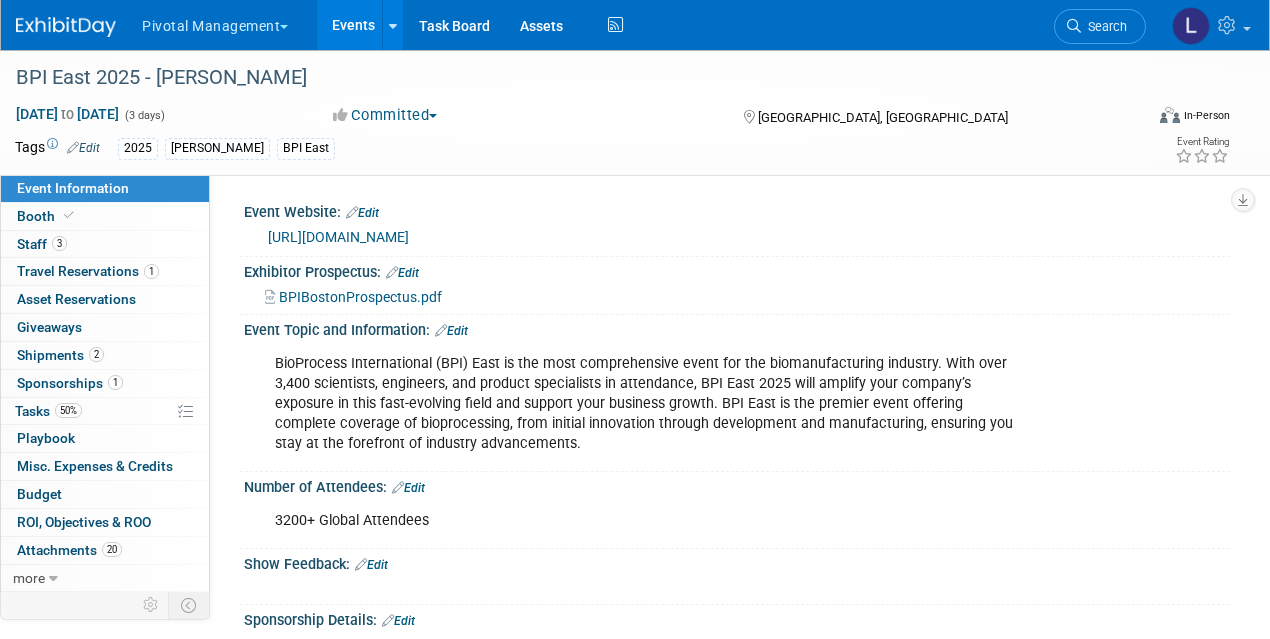 scroll, scrollTop: 0, scrollLeft: 0, axis: both 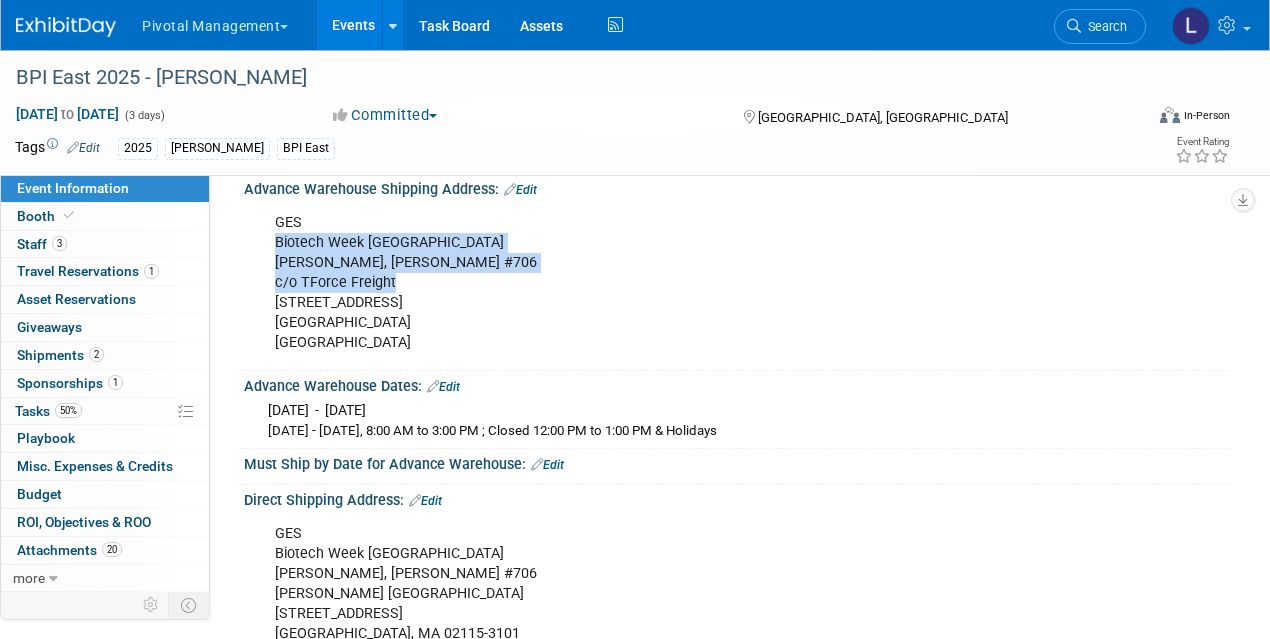 drag, startPoint x: 276, startPoint y: 234, endPoint x: 398, endPoint y: 266, distance: 126.12692 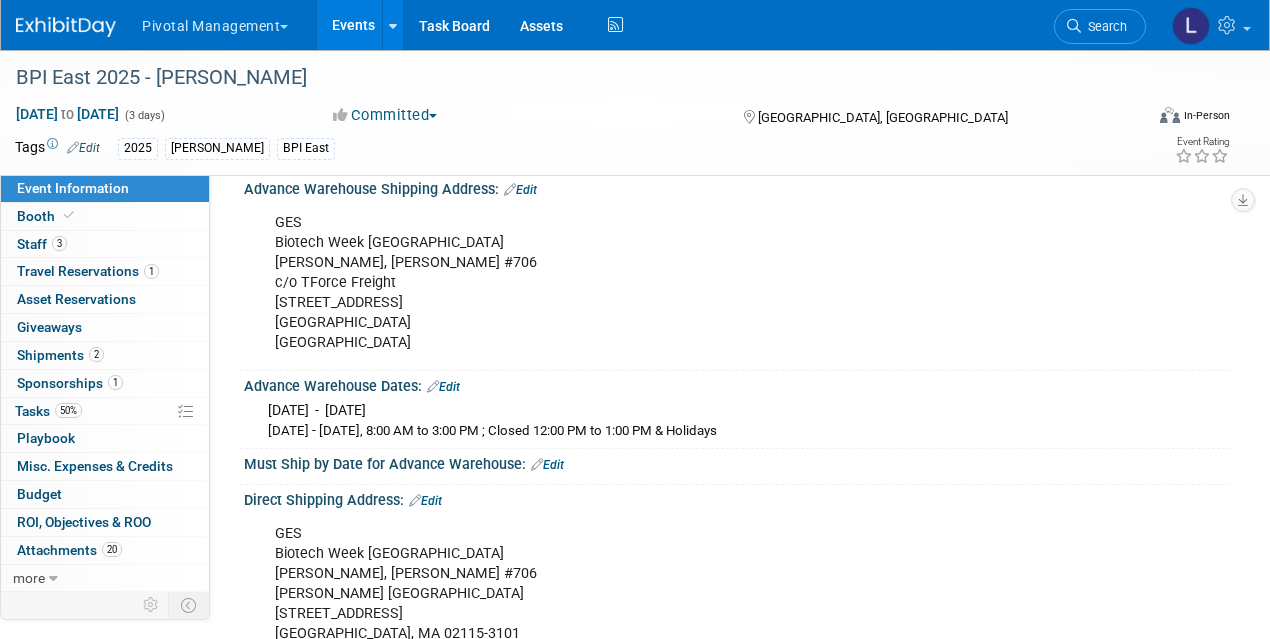 click on "GES Biotech Week Boston [PERSON_NAME], [PERSON_NAME] #706 [PERSON_NAME] [GEOGRAPHIC_DATA] [STREET_ADDRESS]" at bounding box center (648, 594) 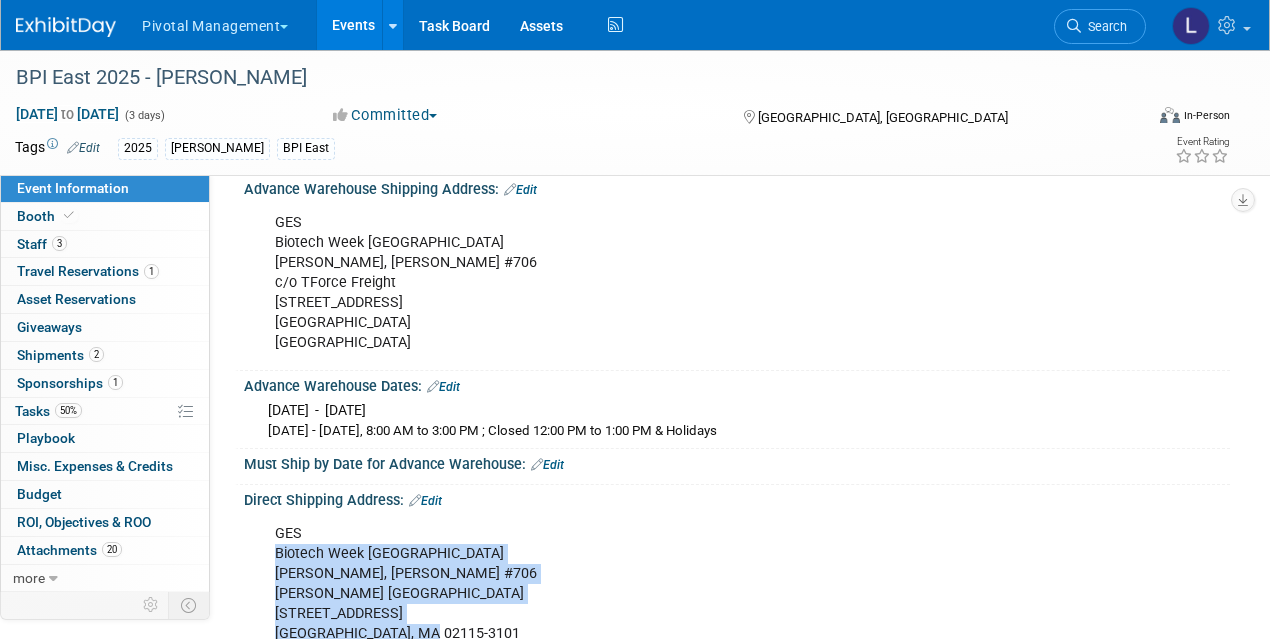 drag, startPoint x: 275, startPoint y: 537, endPoint x: 515, endPoint y: 619, distance: 253.62177 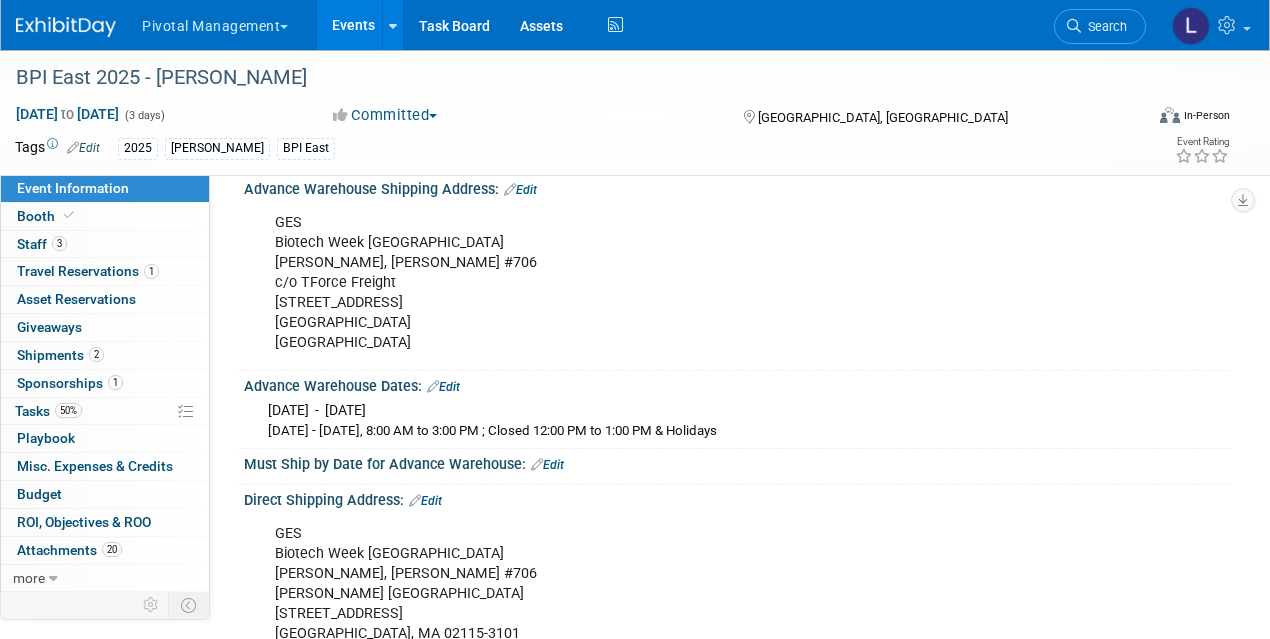 click on "GES Biotech Week Boston [PERSON_NAME], [PERSON_NAME] #706 c/o TForce Freight [STREET_ADDRESS]" at bounding box center (648, 283) 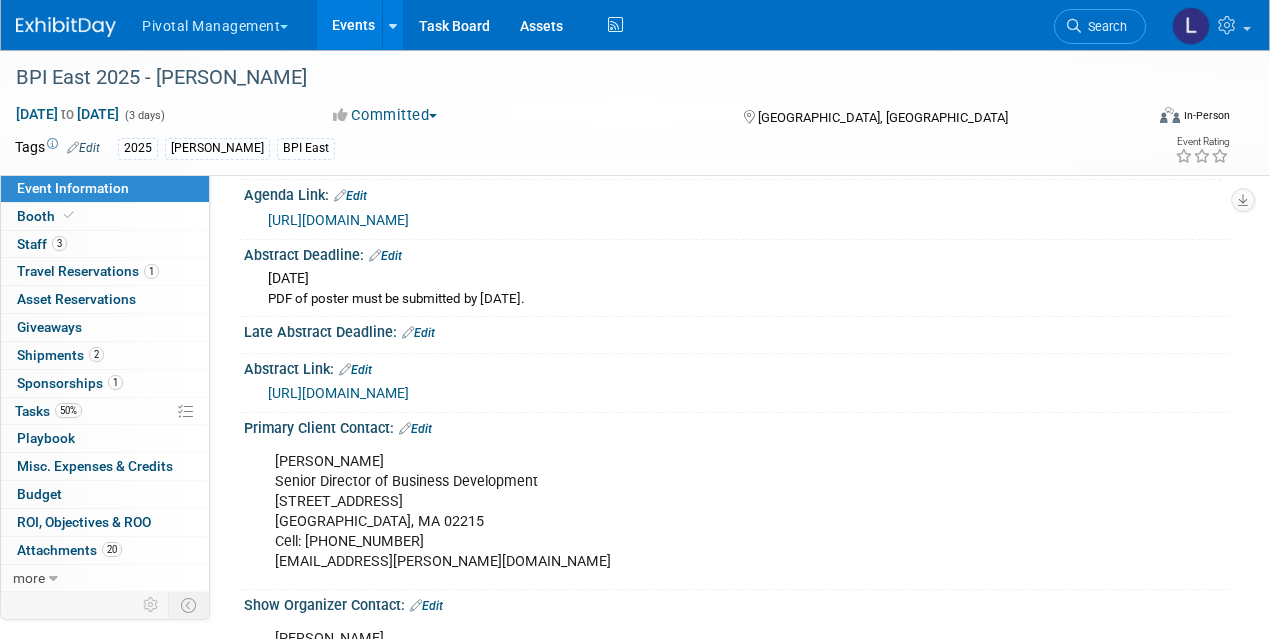 scroll, scrollTop: 780, scrollLeft: 0, axis: vertical 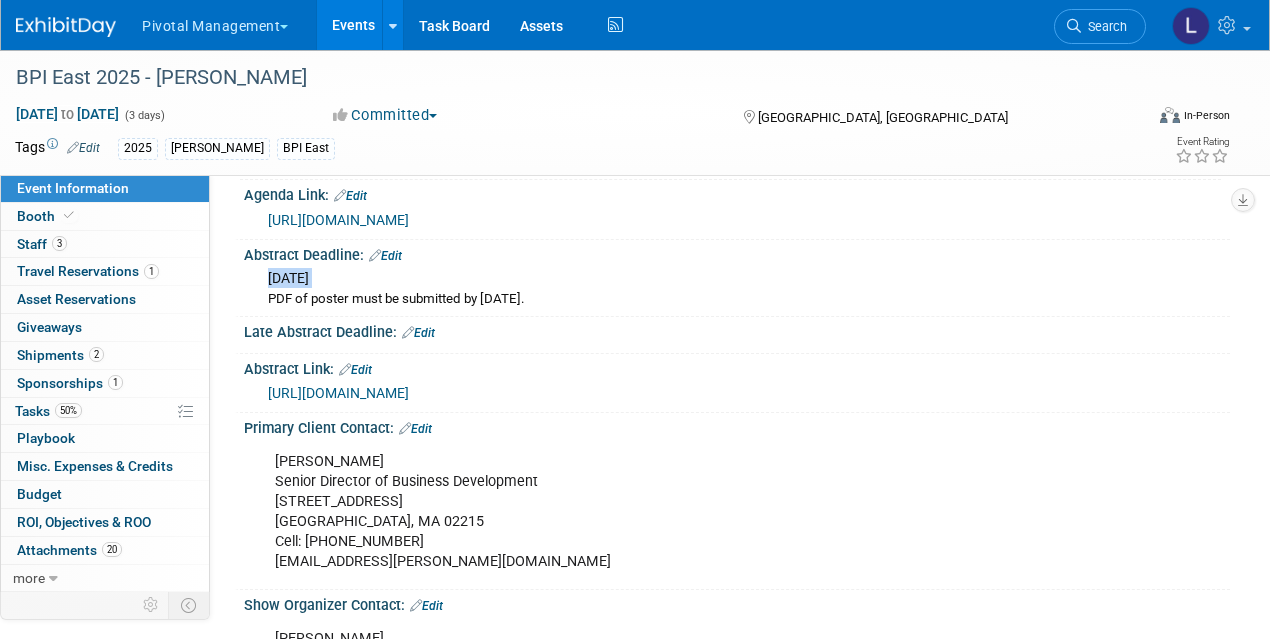 drag, startPoint x: 268, startPoint y: 275, endPoint x: 385, endPoint y: 286, distance: 117.51595 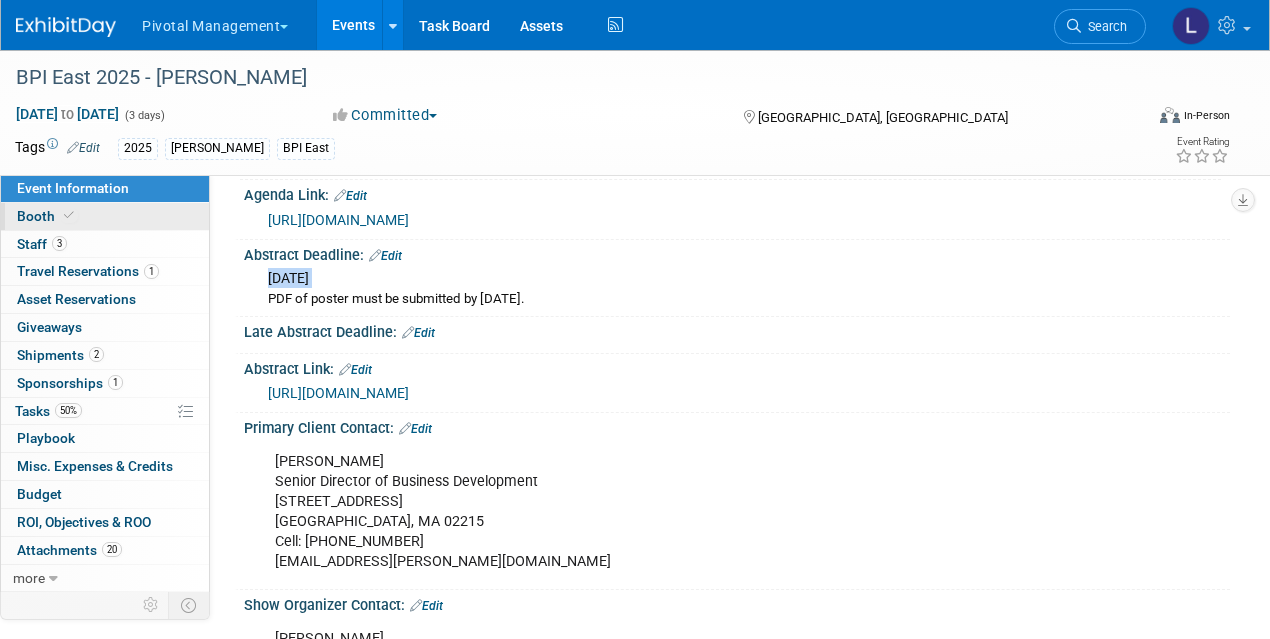click on "Booth" at bounding box center [47, 216] 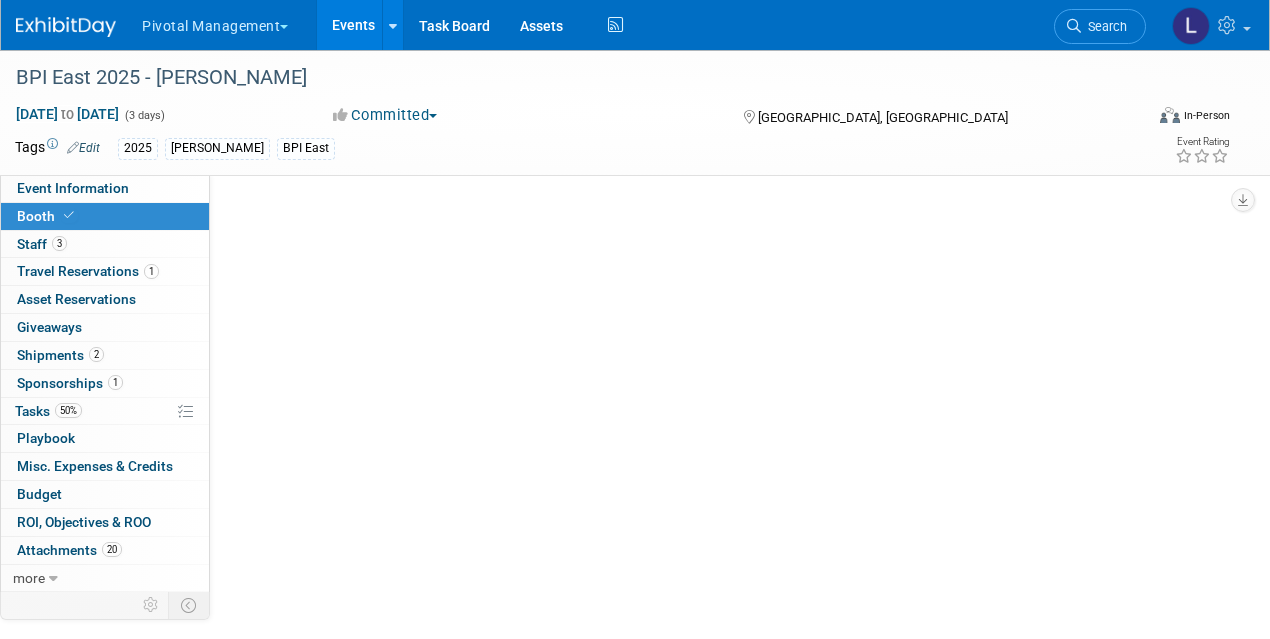 scroll, scrollTop: 0, scrollLeft: 0, axis: both 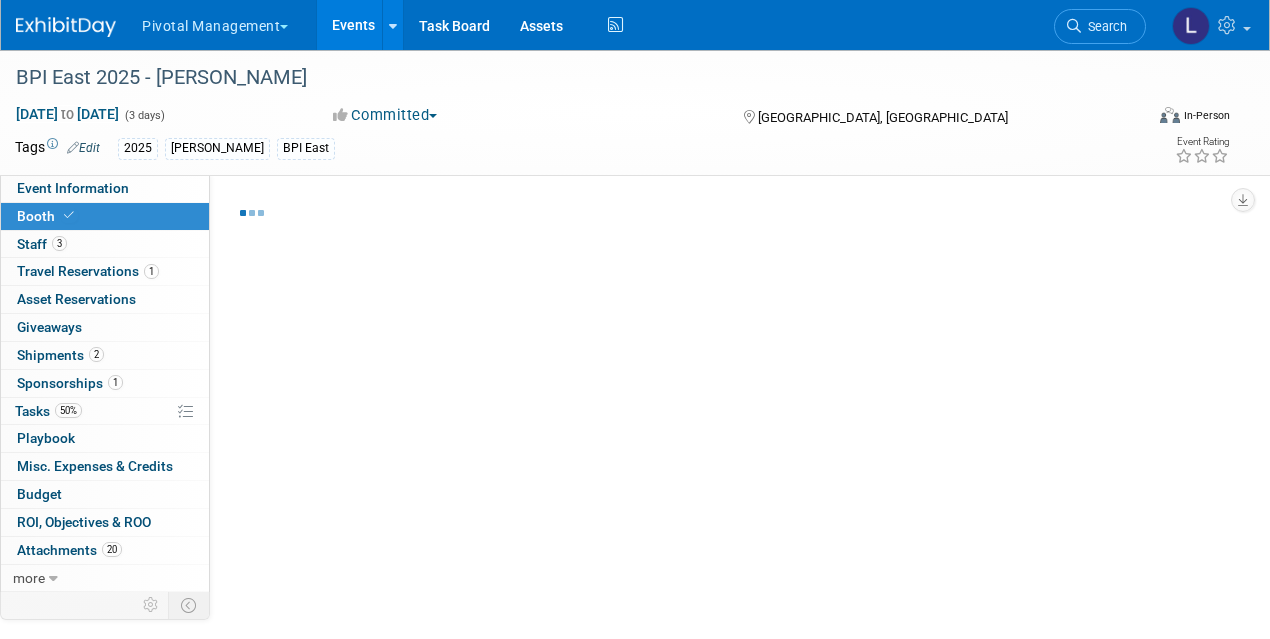 select on "Yes" 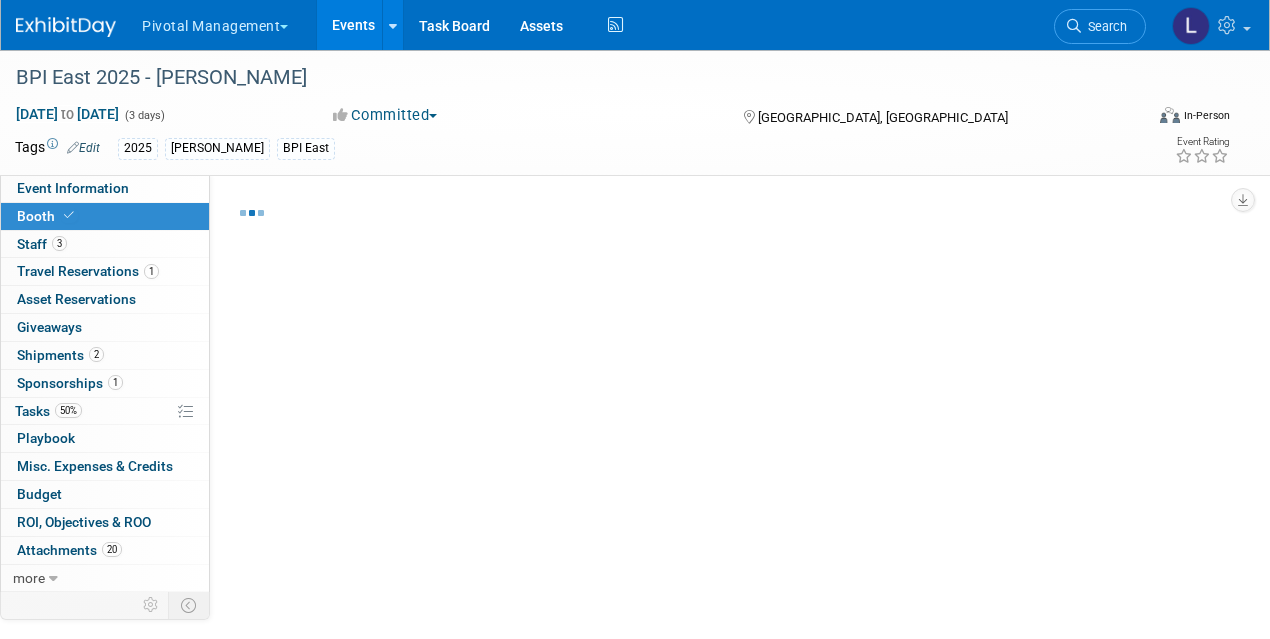 select on "Yes" 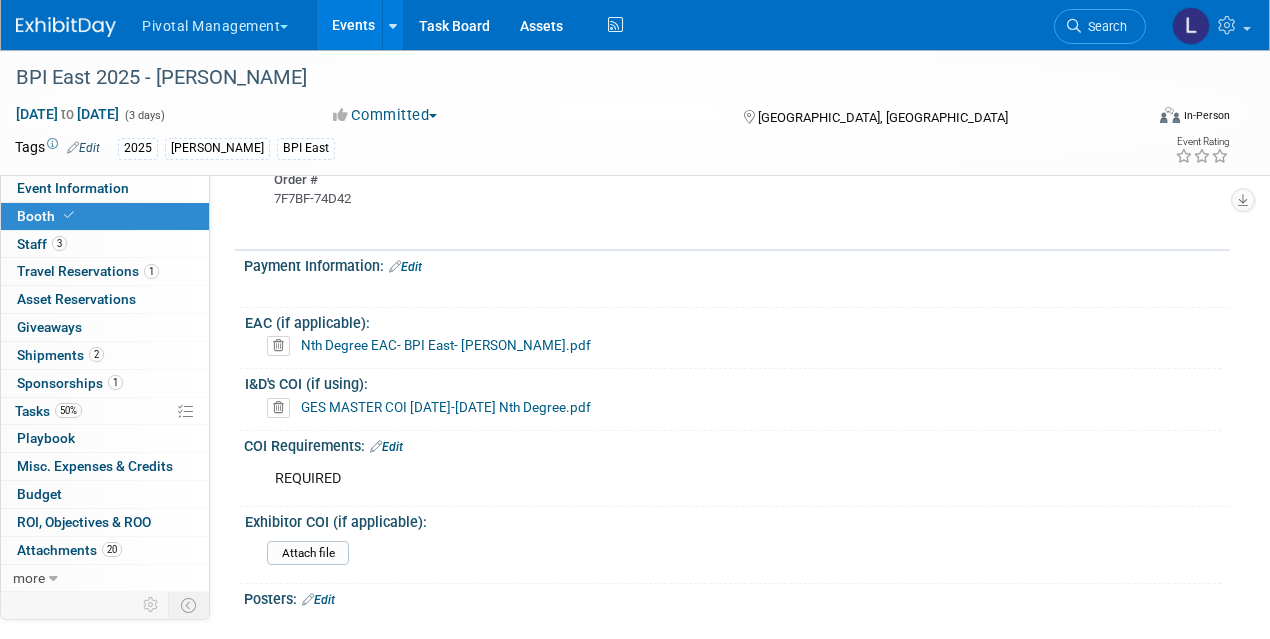 scroll, scrollTop: 4305, scrollLeft: 0, axis: vertical 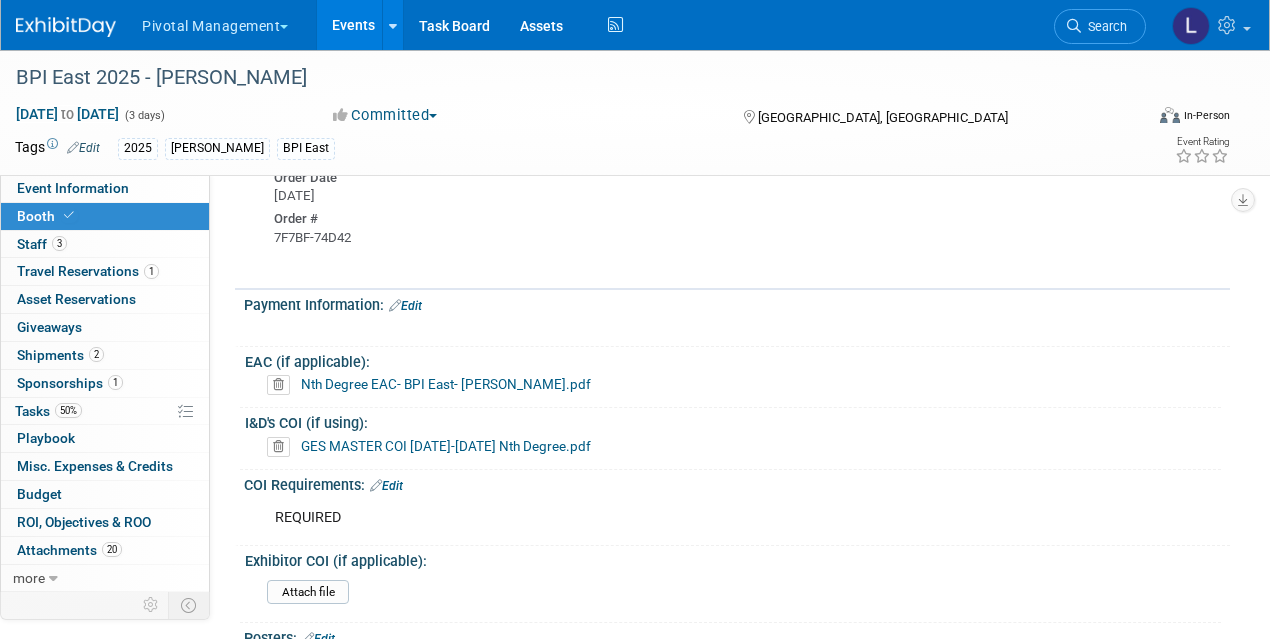 click on "Edit" at bounding box center [386, 486] 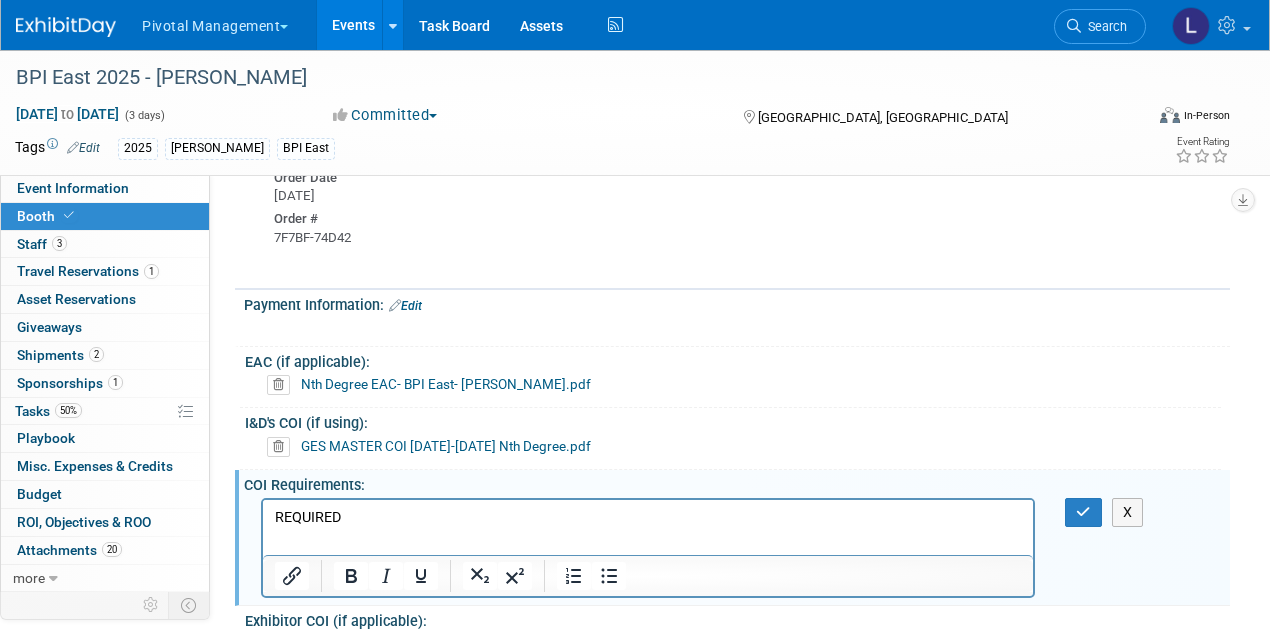 scroll, scrollTop: 0, scrollLeft: 0, axis: both 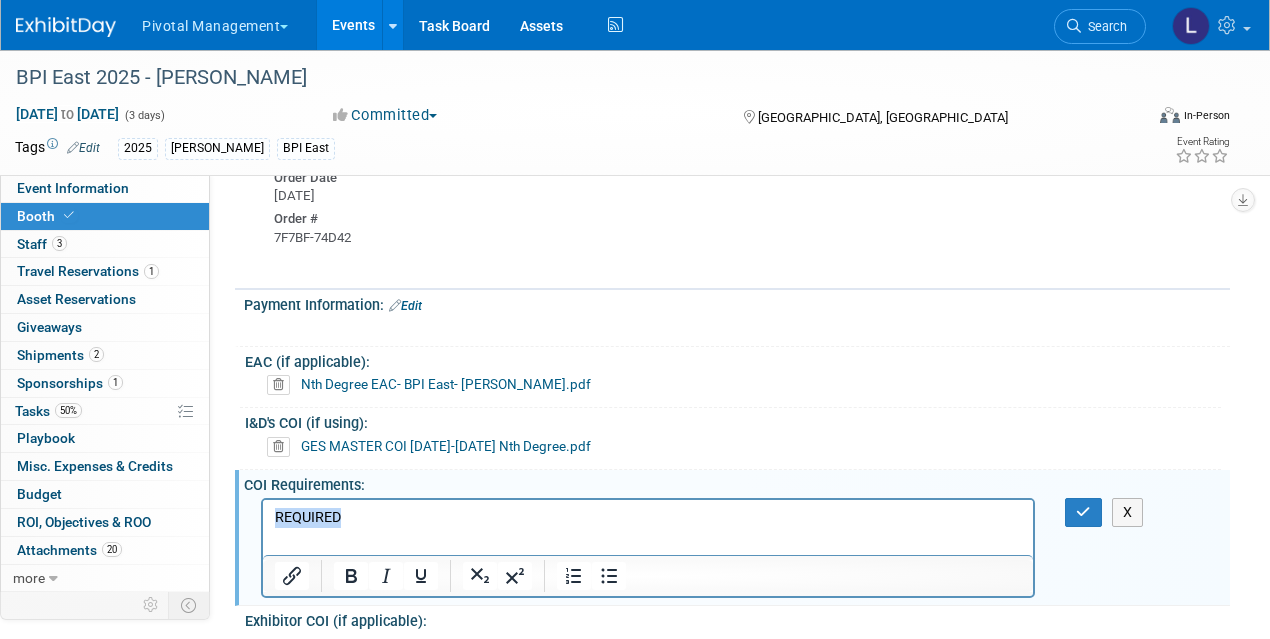 drag, startPoint x: 383, startPoint y: 509, endPoint x: 254, endPoint y: 501, distance: 129.24782 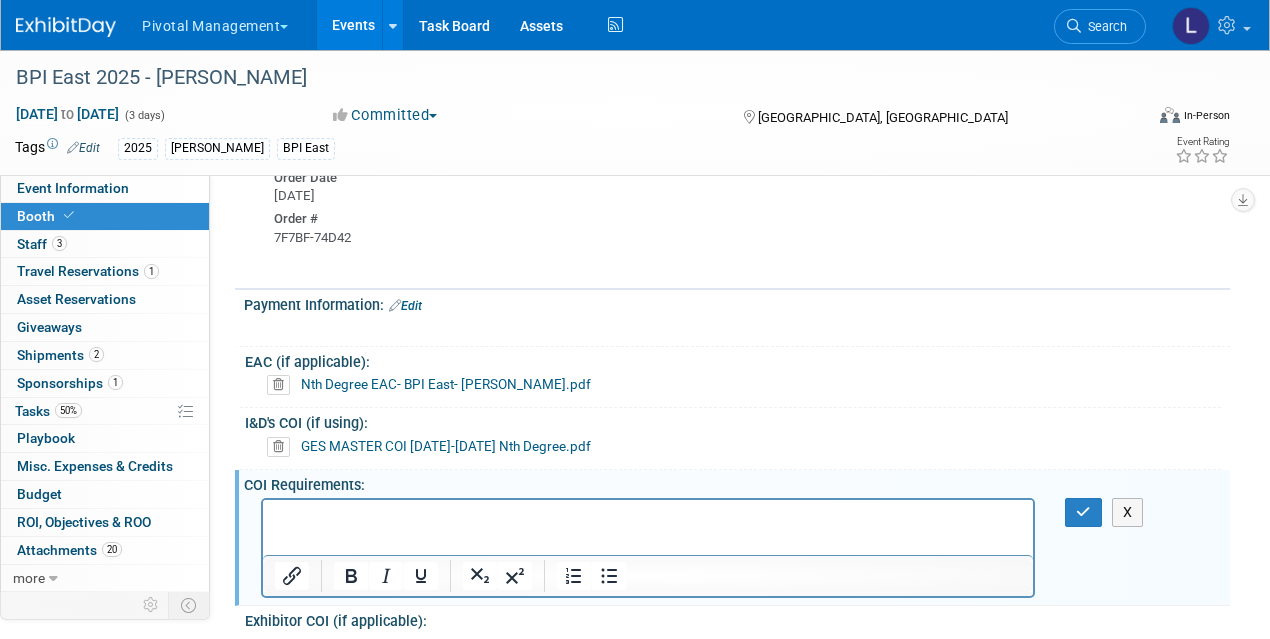 type 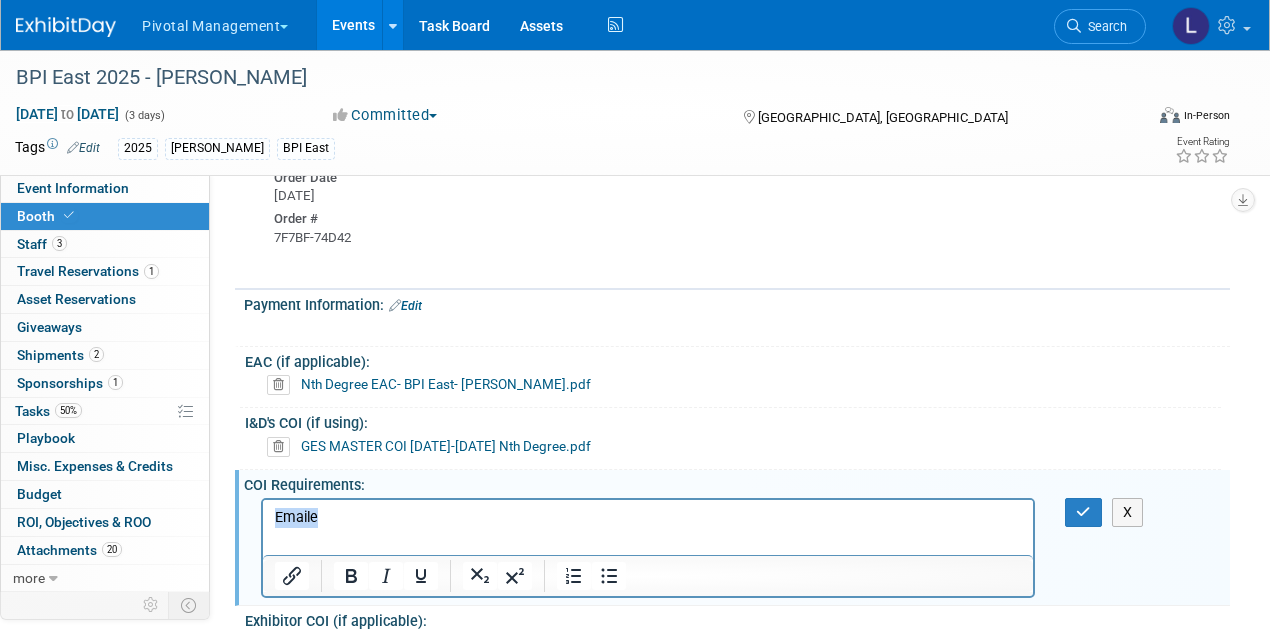 drag, startPoint x: 364, startPoint y: 514, endPoint x: 248, endPoint y: 507, distance: 116.21101 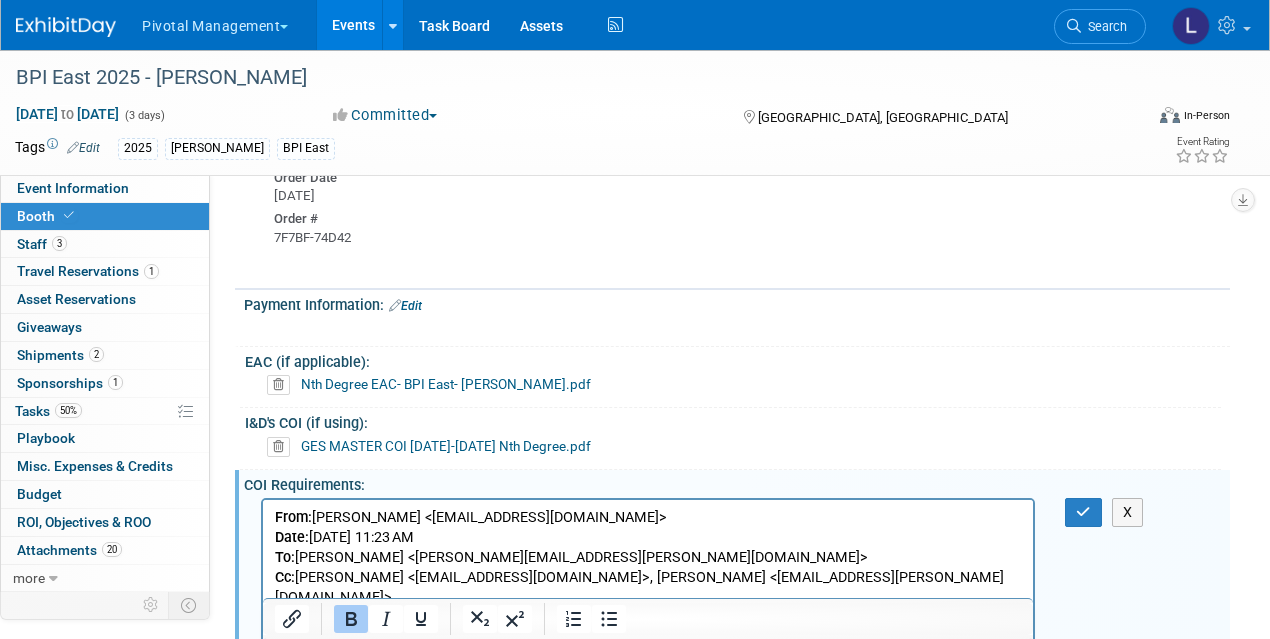 scroll, scrollTop: 4963, scrollLeft: 0, axis: vertical 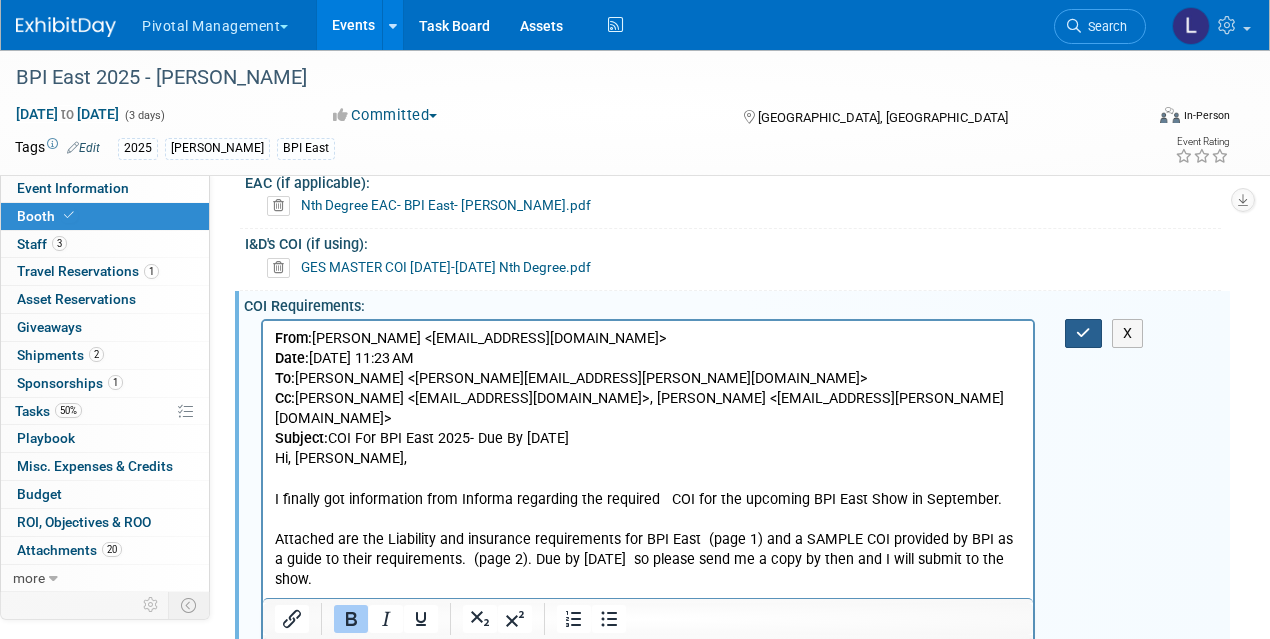 click at bounding box center [1083, 333] 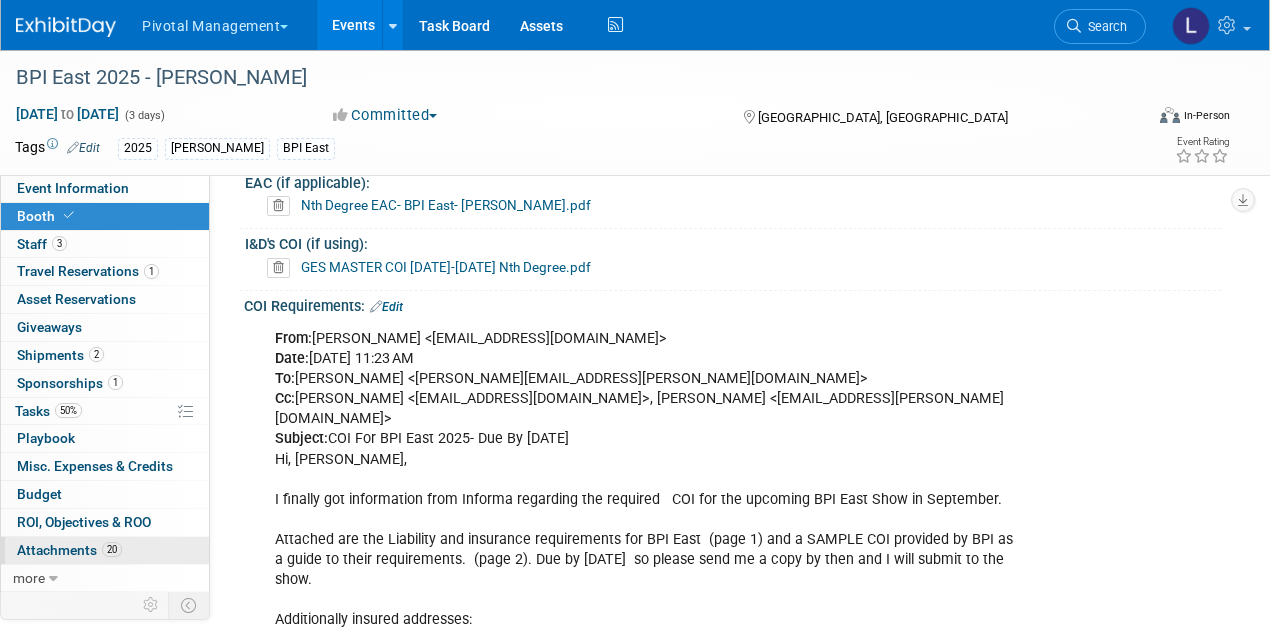 click on "Attachments 20" at bounding box center (69, 550) 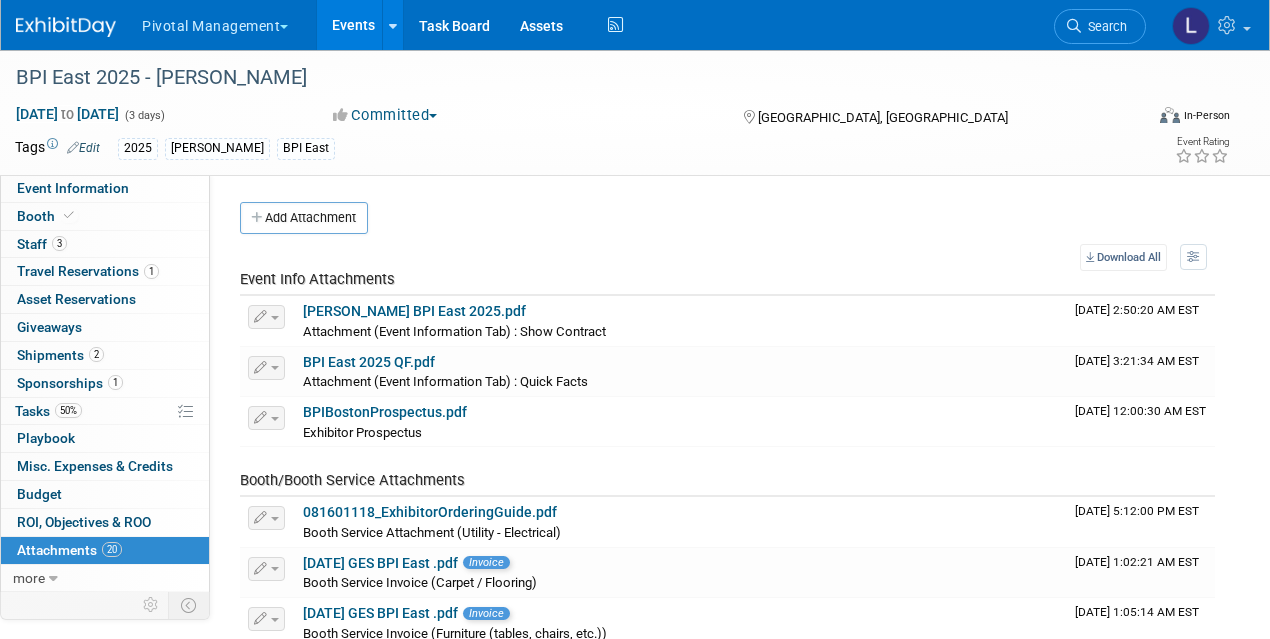 click on "Add Attachment
Select file
This is an invoice
Upload
Cancel
Download All
View Preference:
Show file name, then description" at bounding box center (727, 862) 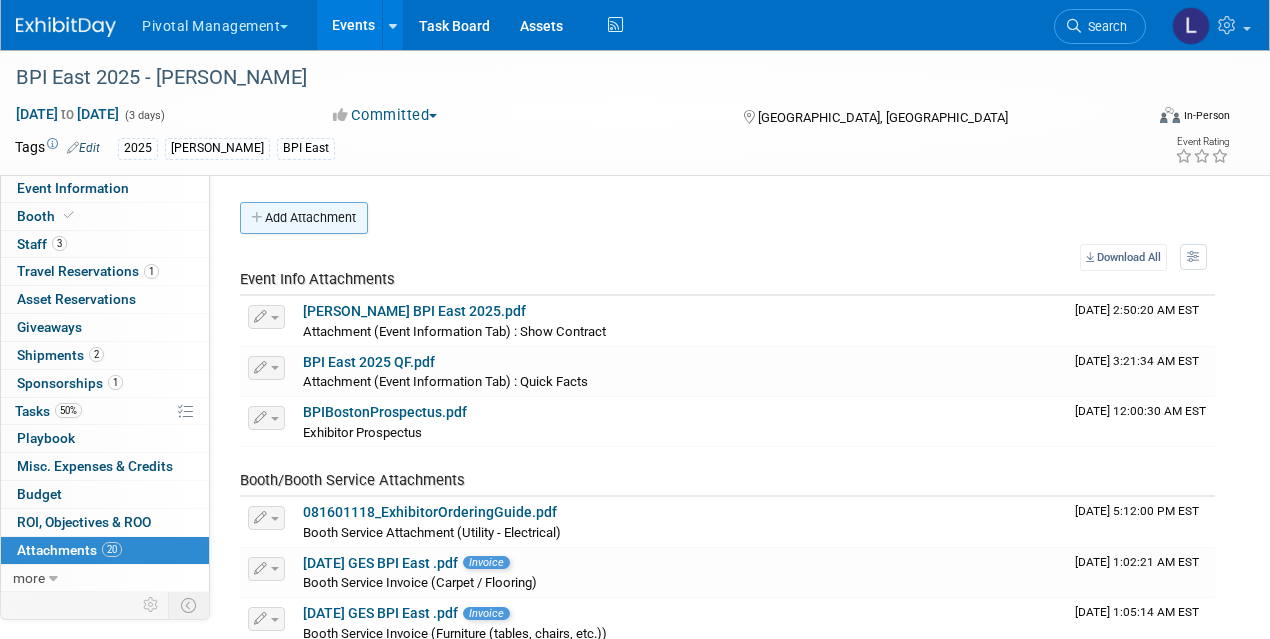 click on "Add Attachment" at bounding box center (304, 218) 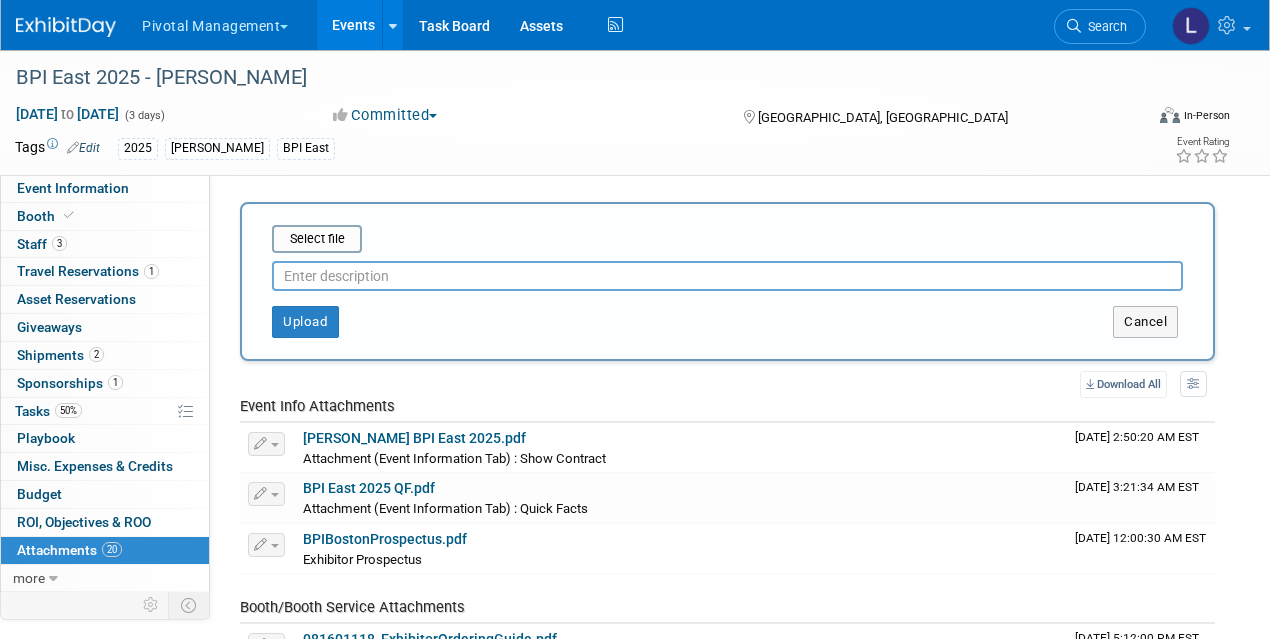 click at bounding box center (727, 276) 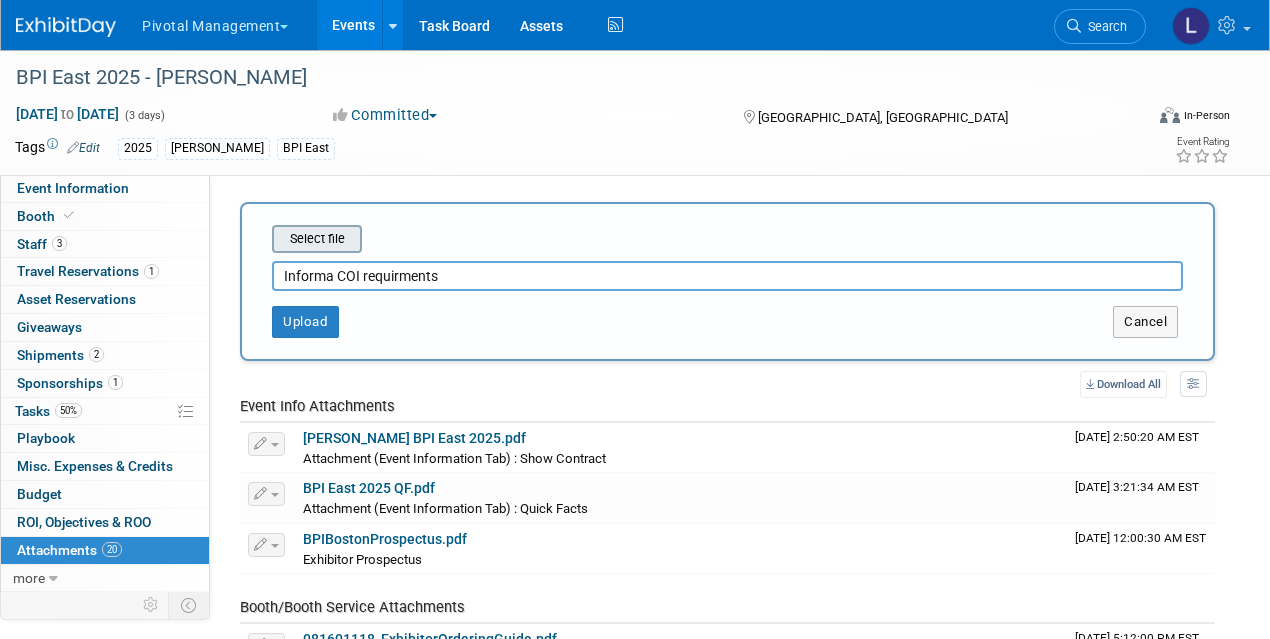 click at bounding box center [241, 239] 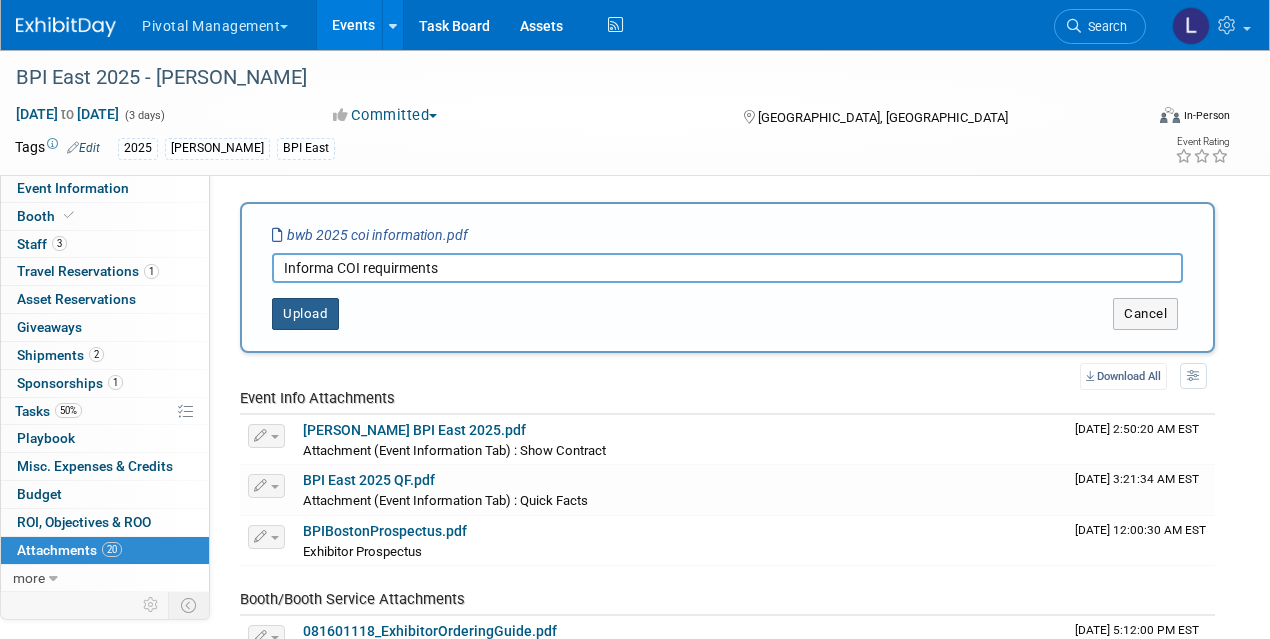 click on "Upload" at bounding box center [305, 314] 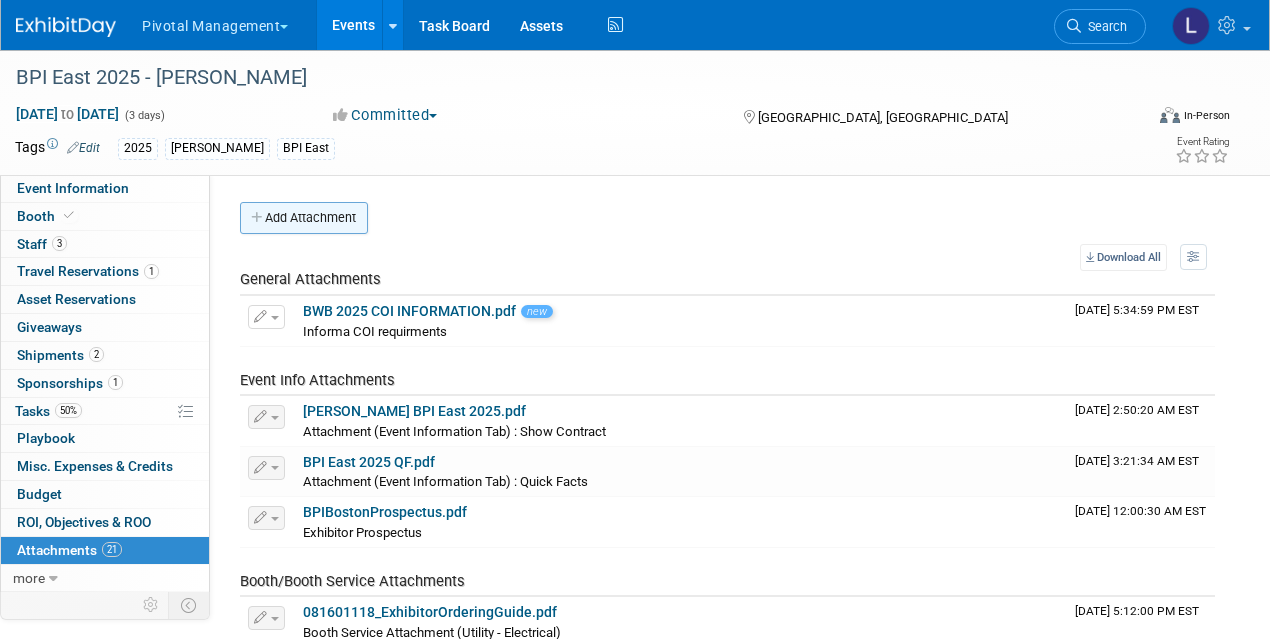 click on "Add Attachment" at bounding box center [304, 218] 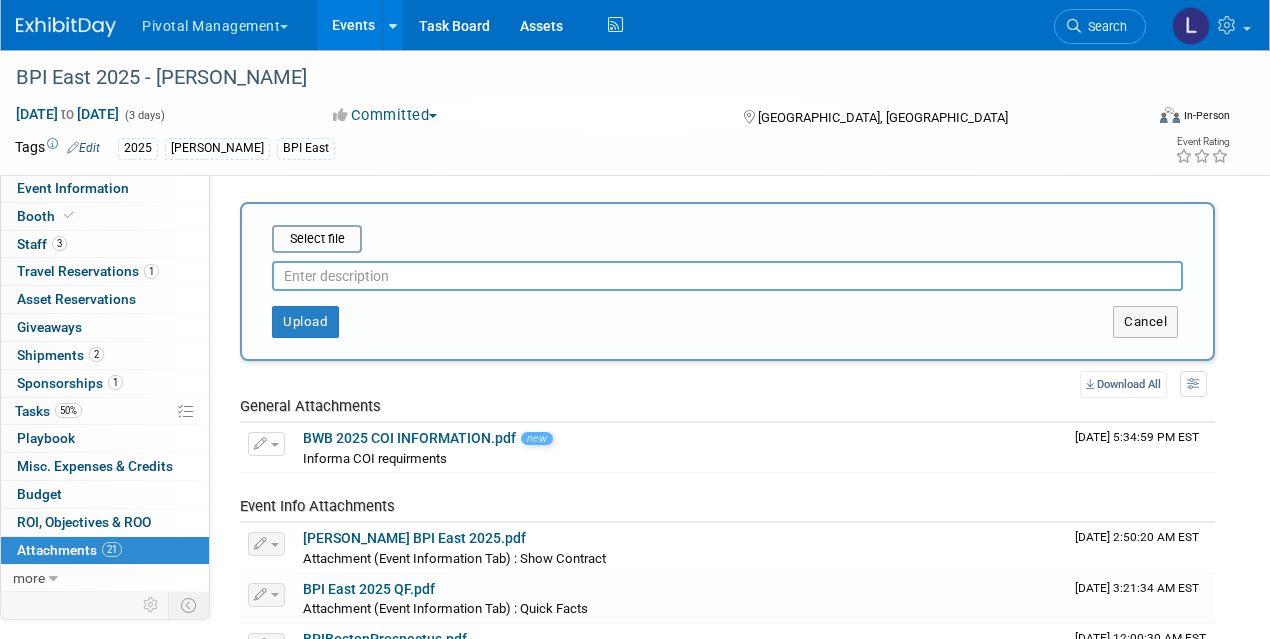 click at bounding box center (727, 276) 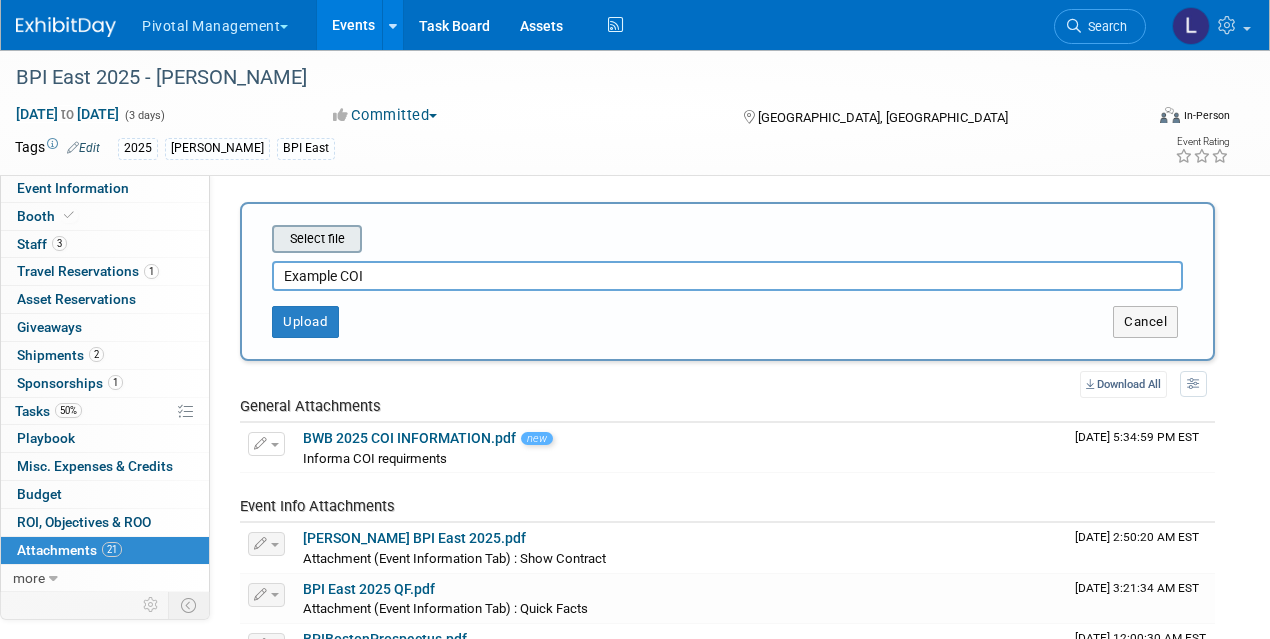 type on "Example COI" 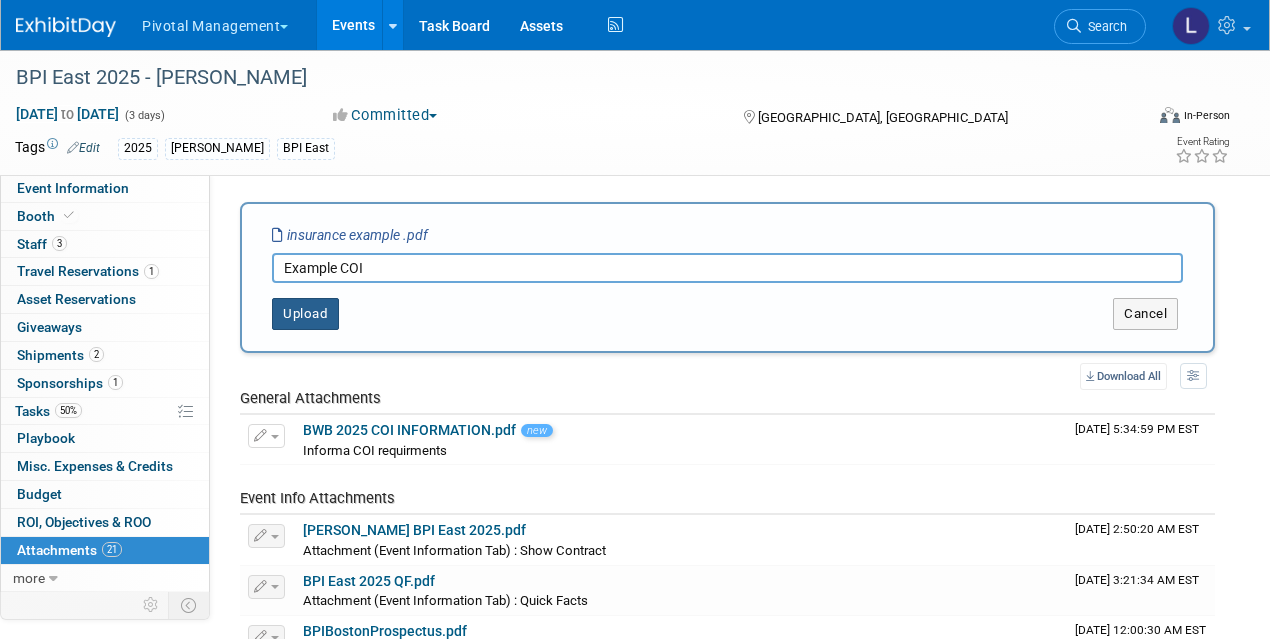 click on "Upload" at bounding box center [305, 314] 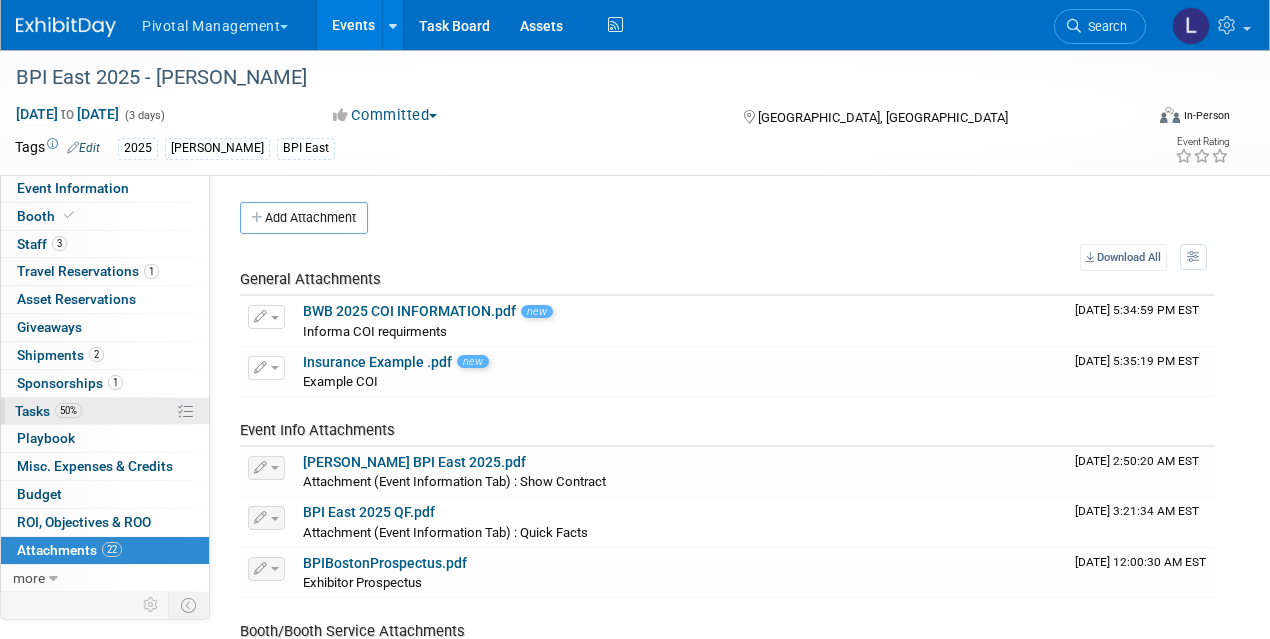 click on "Tasks 50%" at bounding box center [48, 411] 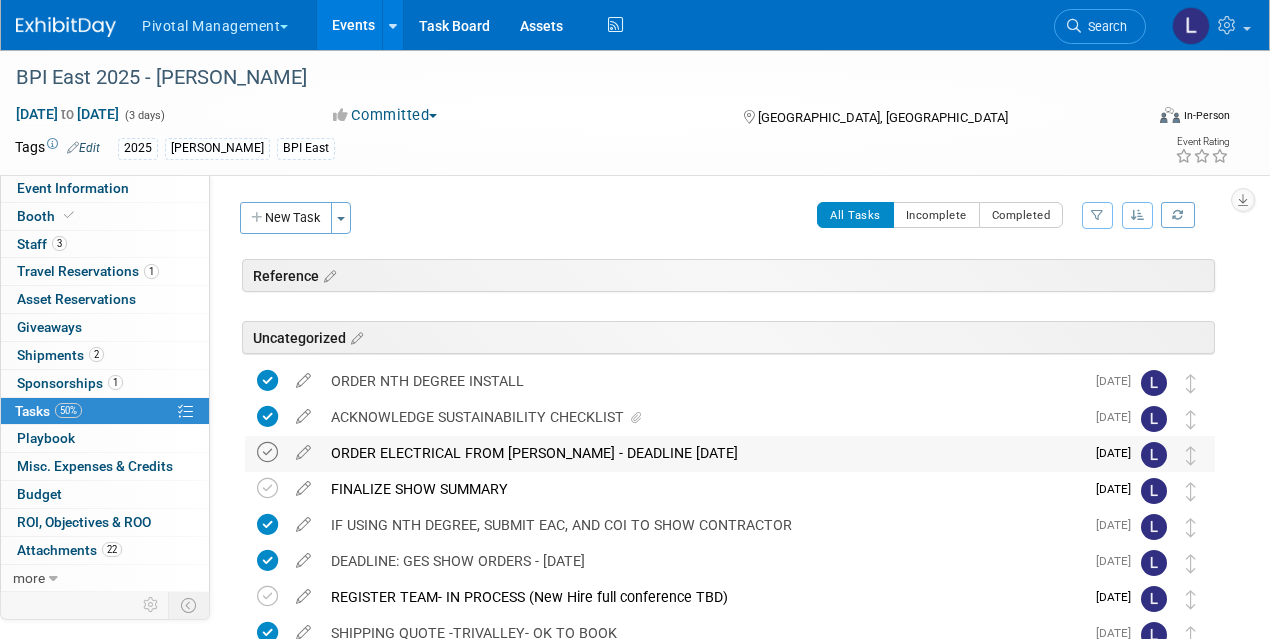 click at bounding box center [267, 452] 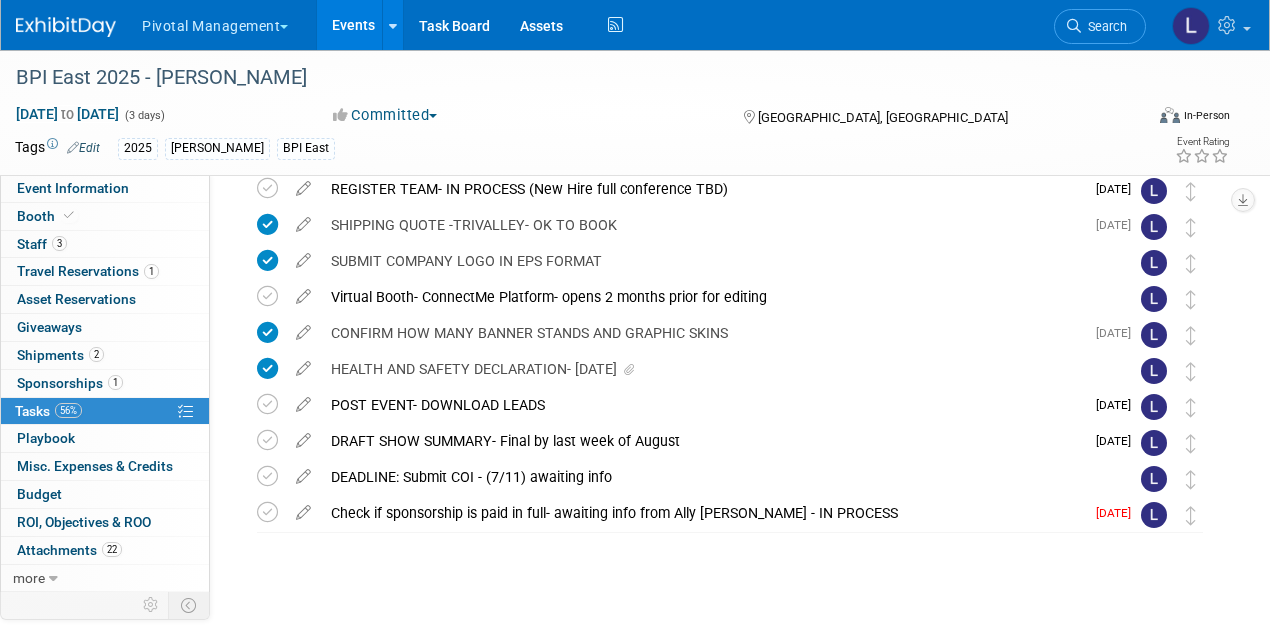 scroll, scrollTop: 422, scrollLeft: 0, axis: vertical 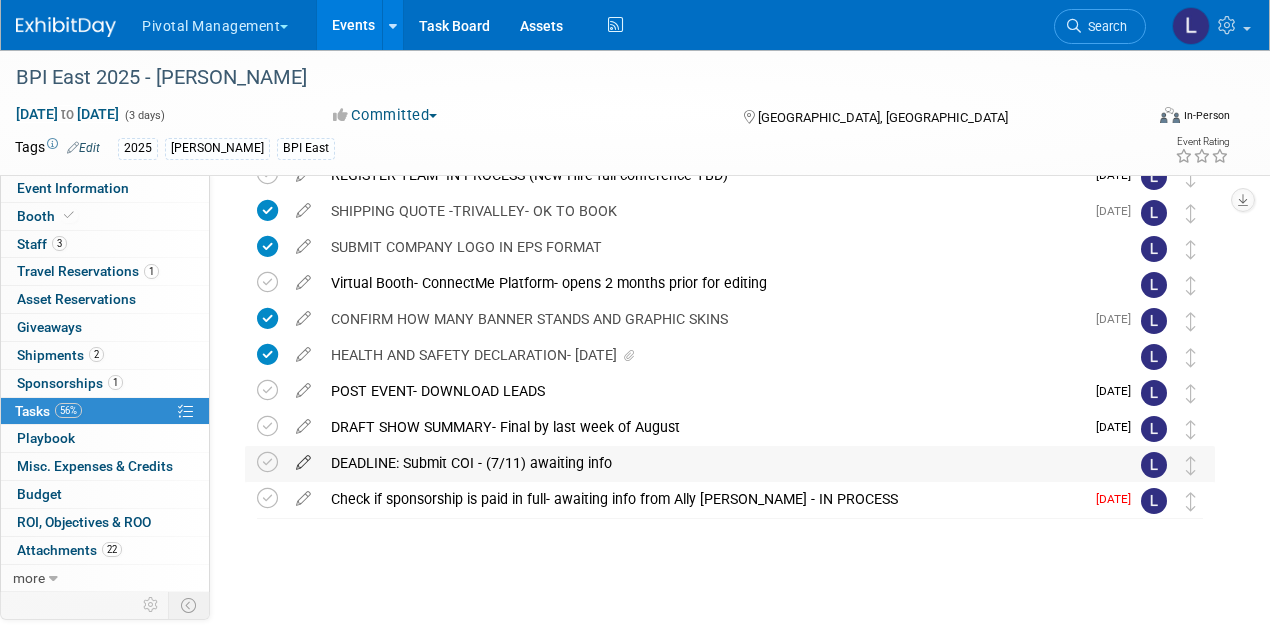 click at bounding box center [303, 458] 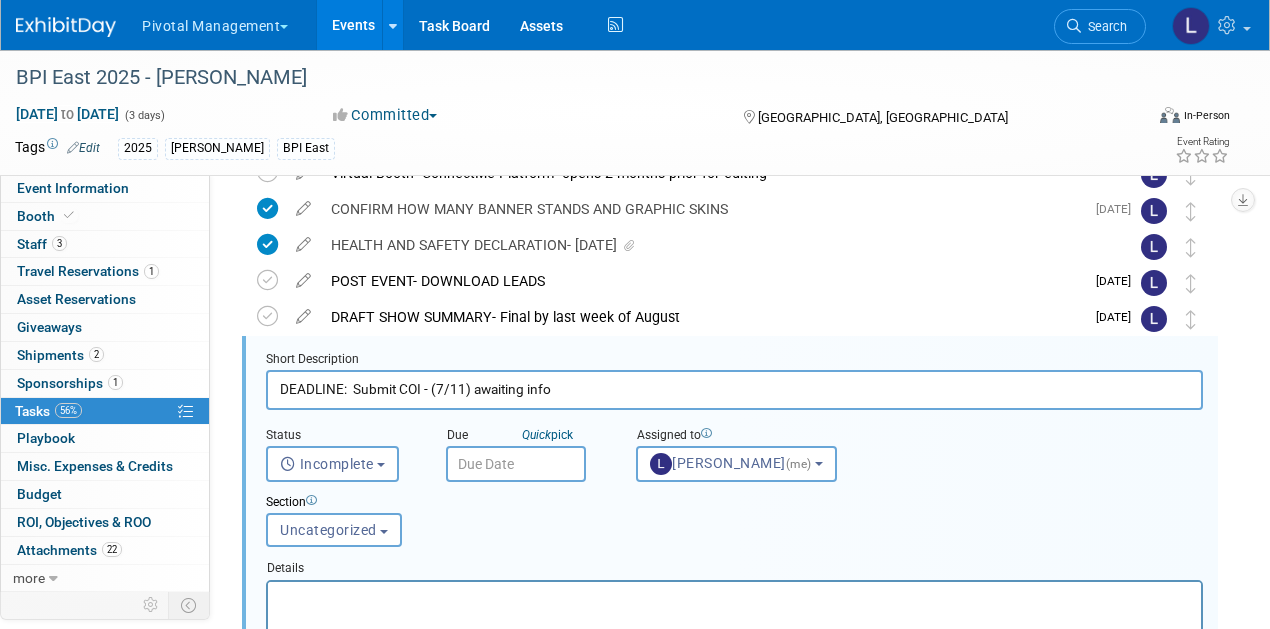 scroll, scrollTop: 574, scrollLeft: 0, axis: vertical 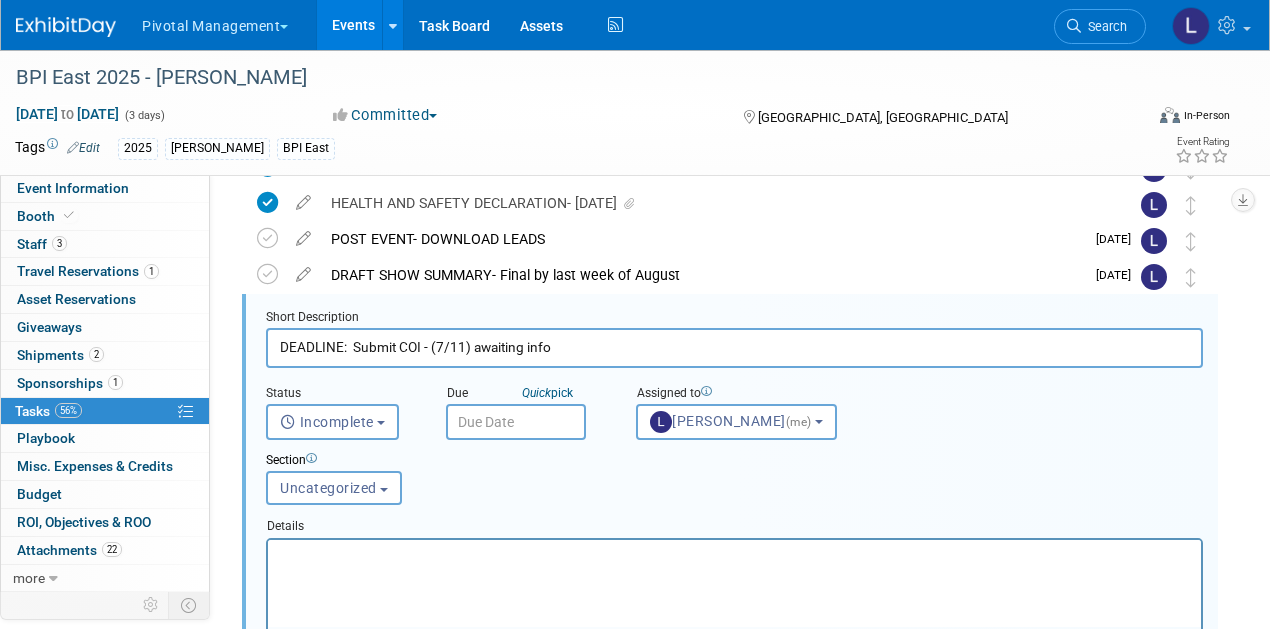 click on "DEADLINE:  Submit COI - (7/11) awaiting info" at bounding box center (734, 347) 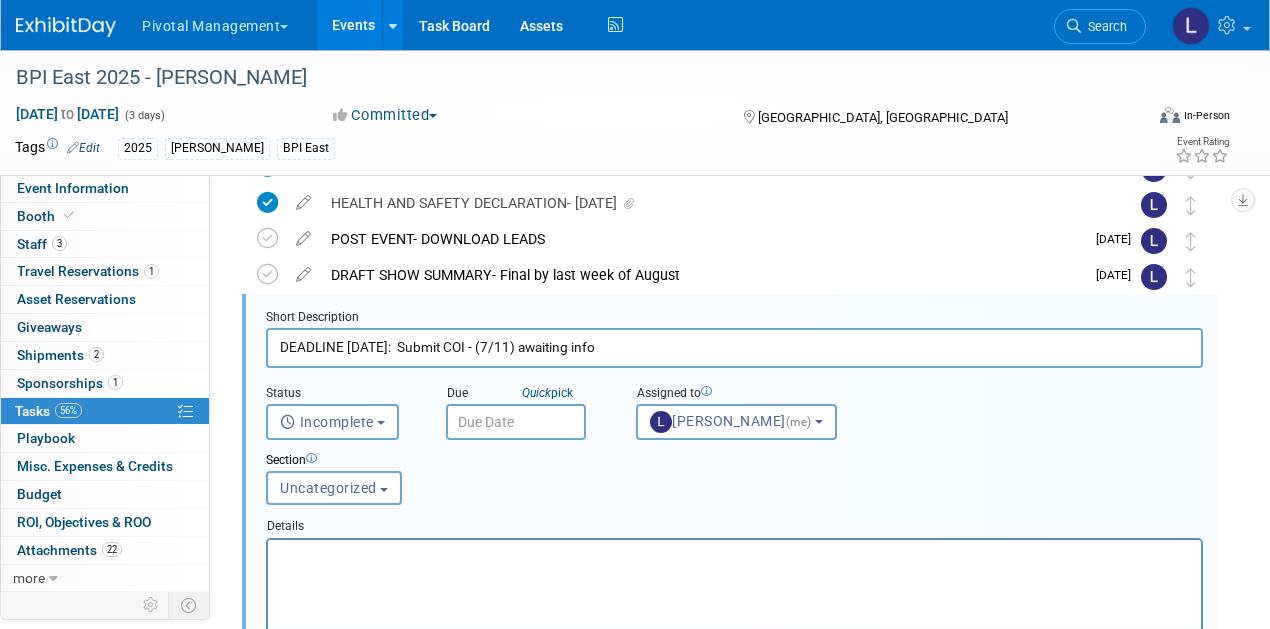 drag, startPoint x: 636, startPoint y: 340, endPoint x: 508, endPoint y: 343, distance: 128.03516 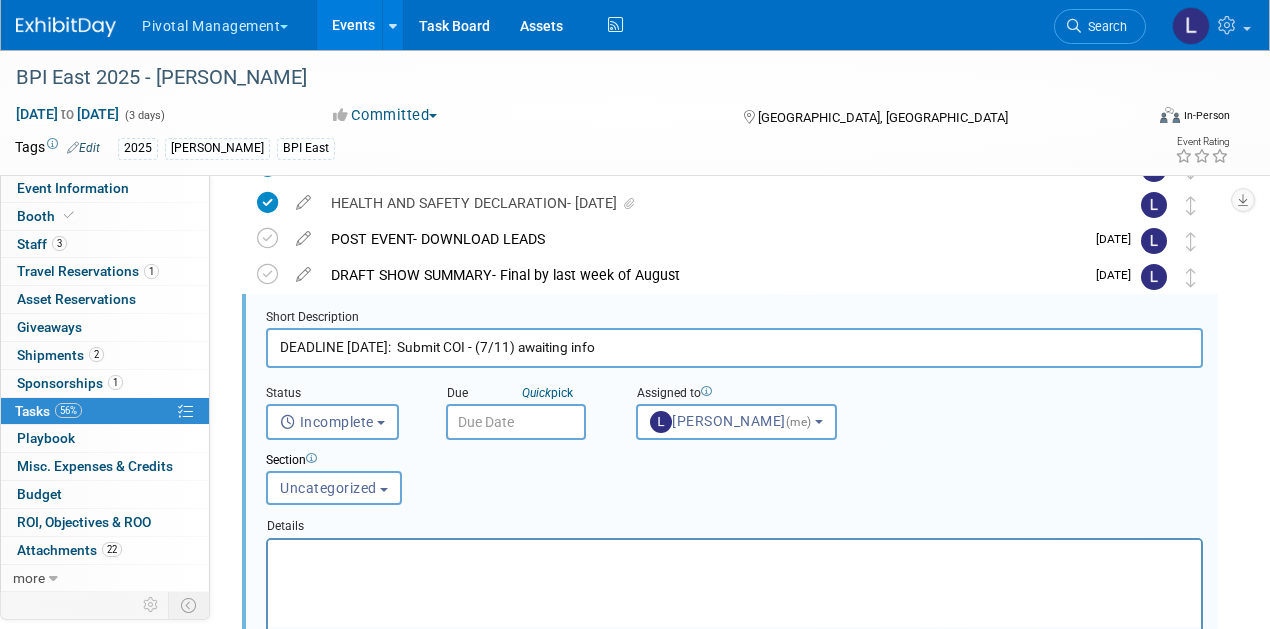 click on "DEADLINE [DATE]:  Submit COI - (7/11) awaiting info" at bounding box center [734, 347] 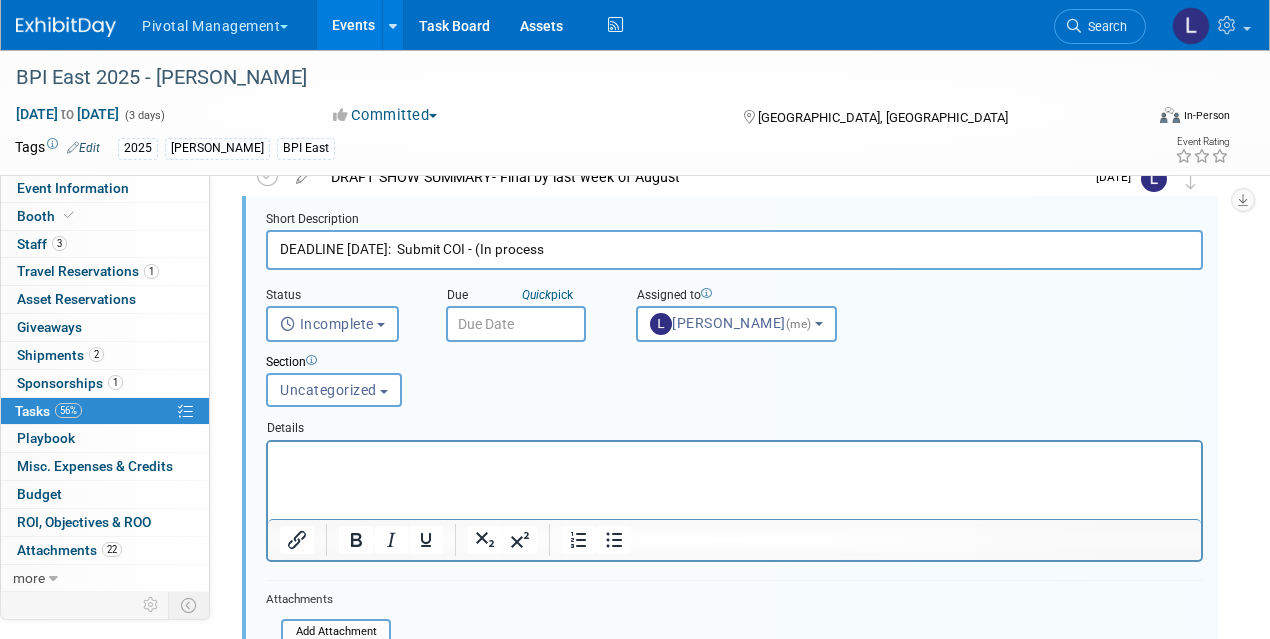 scroll, scrollTop: 670, scrollLeft: 0, axis: vertical 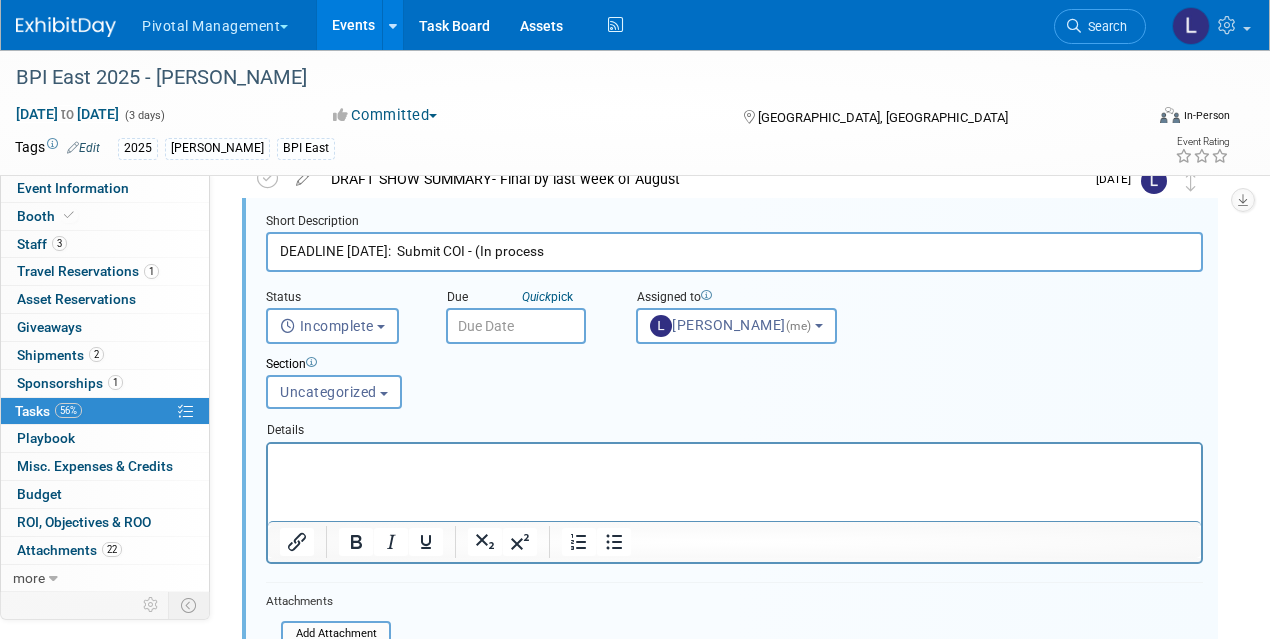 type on "DEADLINE [DATE]:  Submit COI - (In process" 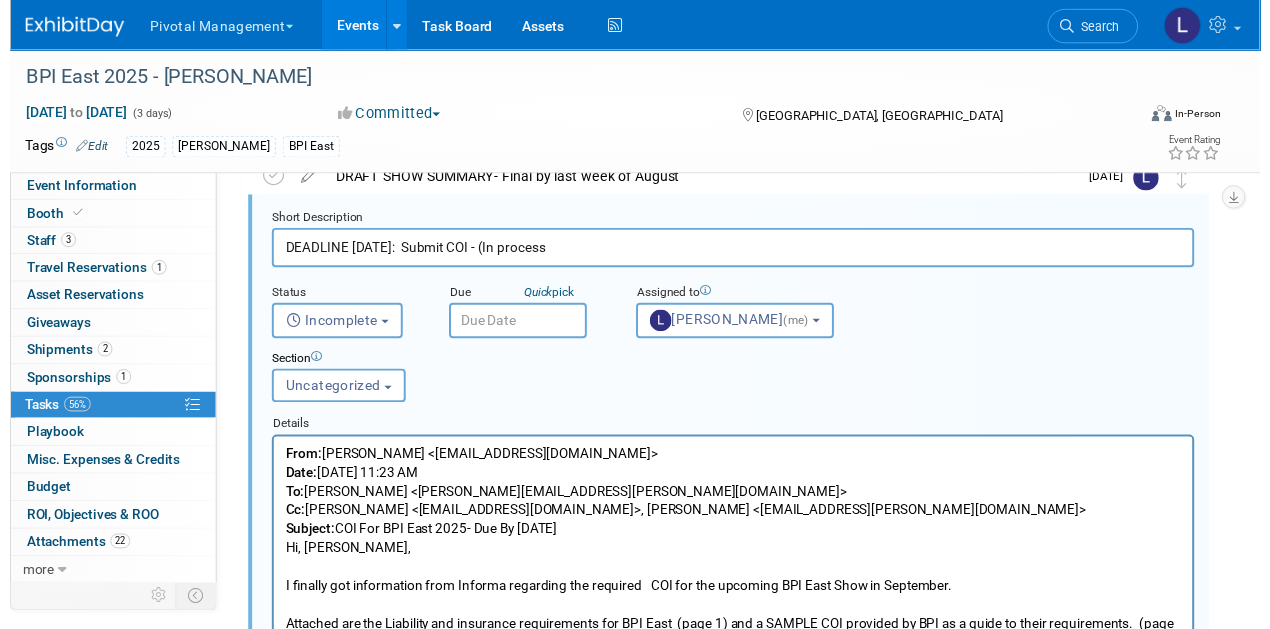 scroll, scrollTop: 190, scrollLeft: 0, axis: vertical 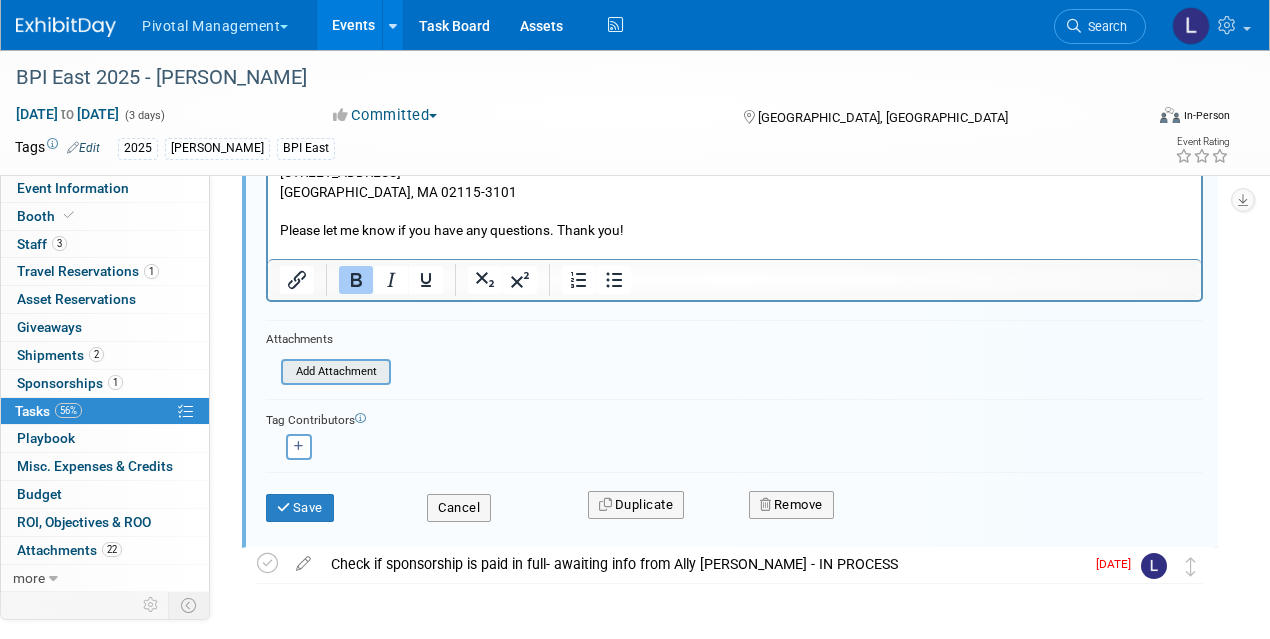 click at bounding box center [287, 372] 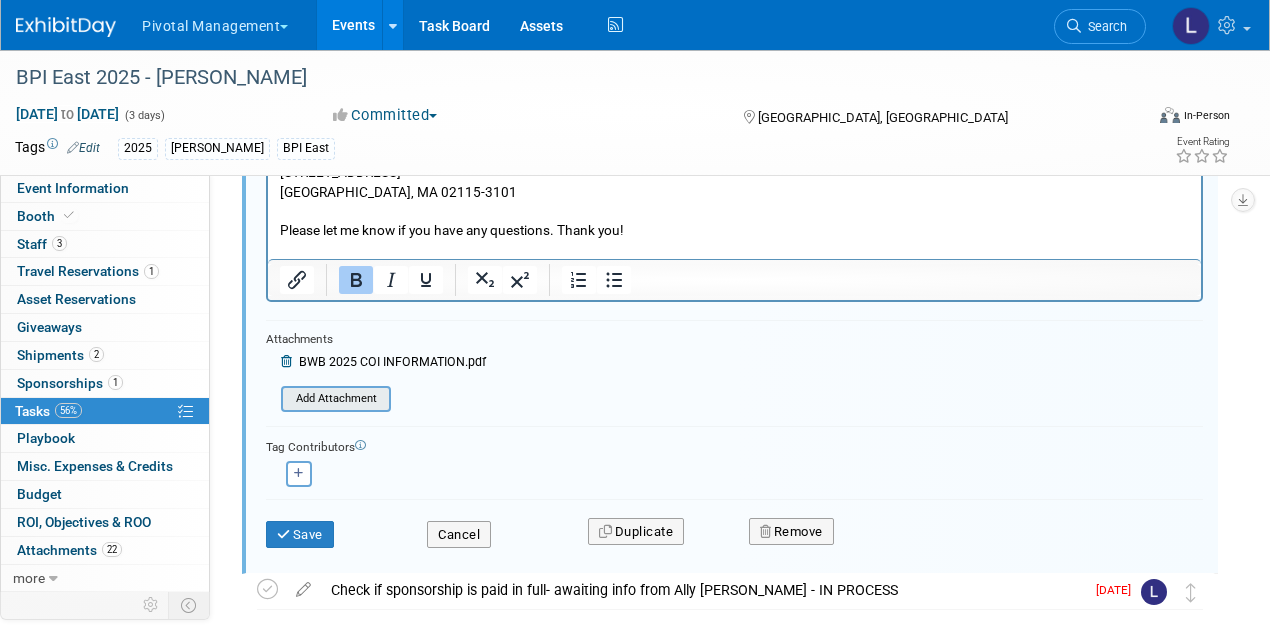 click at bounding box center [287, 399] 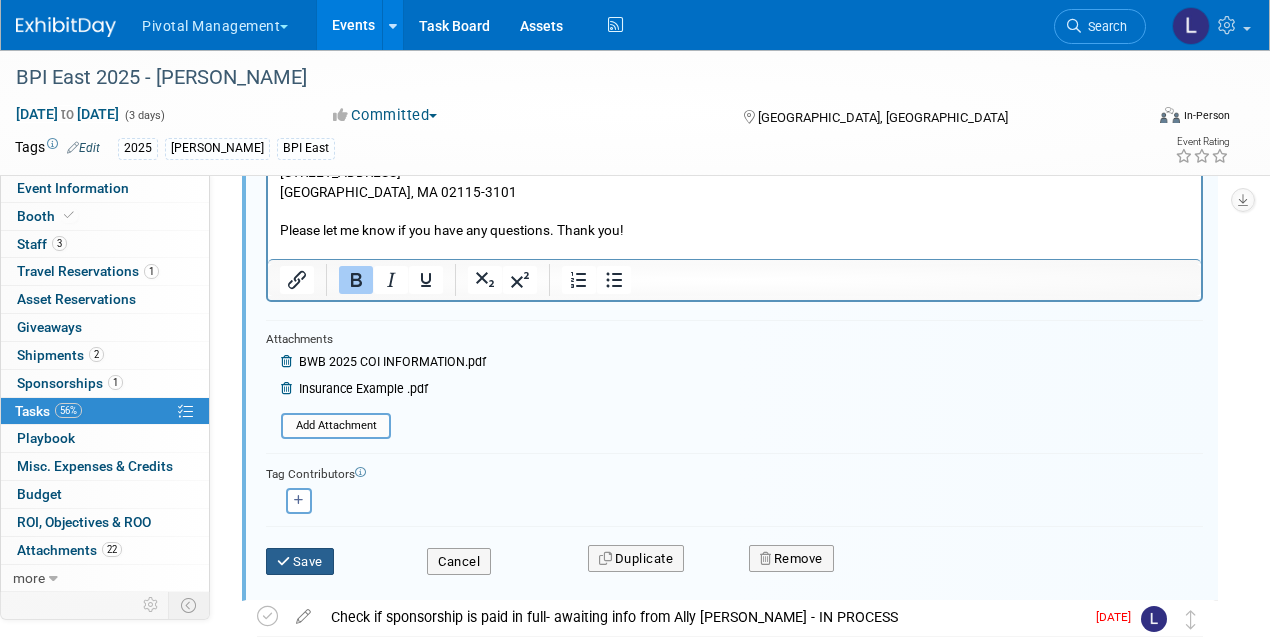 click on "Save" at bounding box center (300, 562) 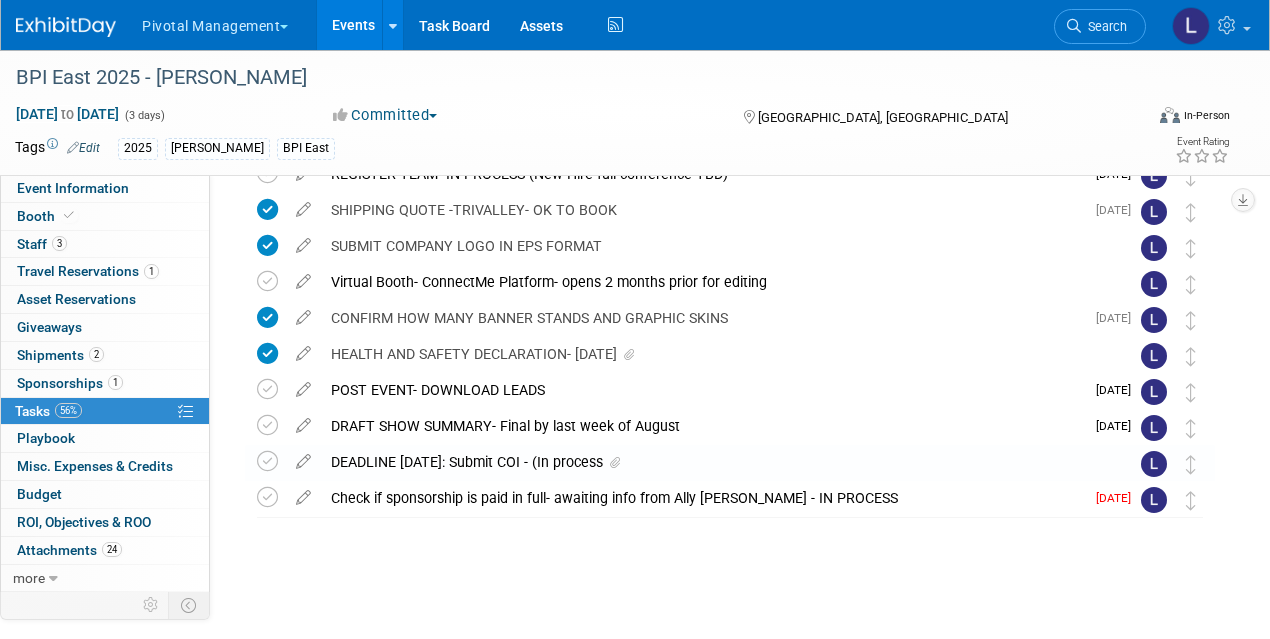 scroll, scrollTop: 422, scrollLeft: 0, axis: vertical 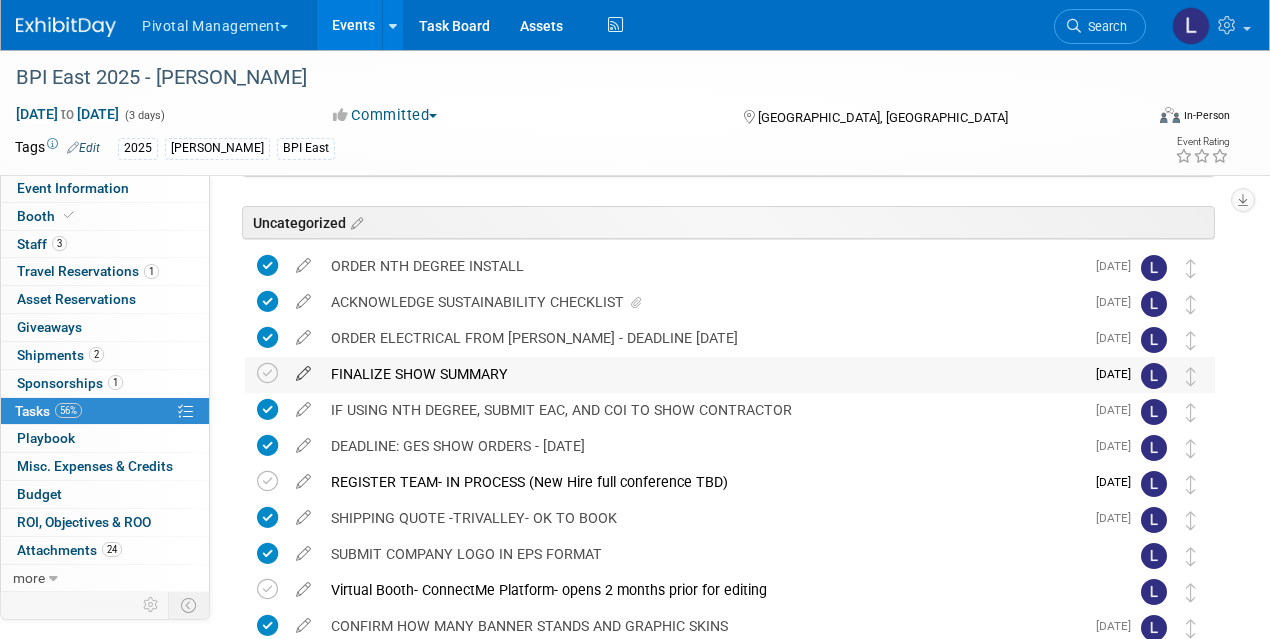 click at bounding box center [303, 369] 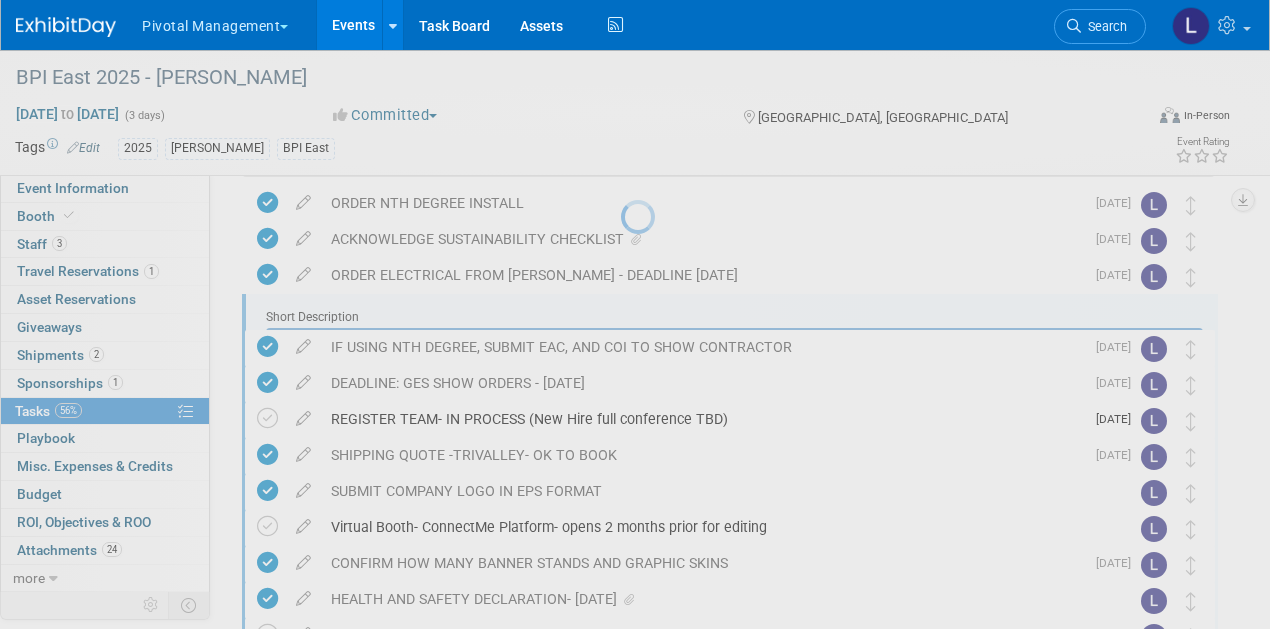 scroll, scrollTop: 0, scrollLeft: 0, axis: both 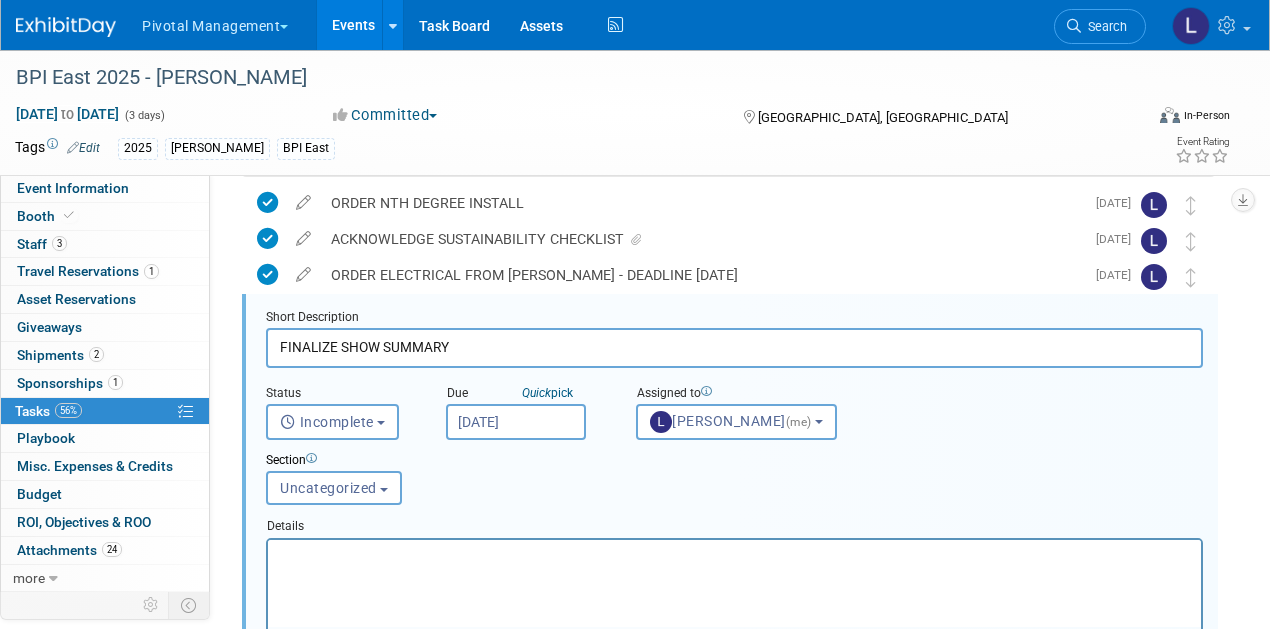 click on "FINALIZE SHOW SUMMARY" at bounding box center (734, 347) 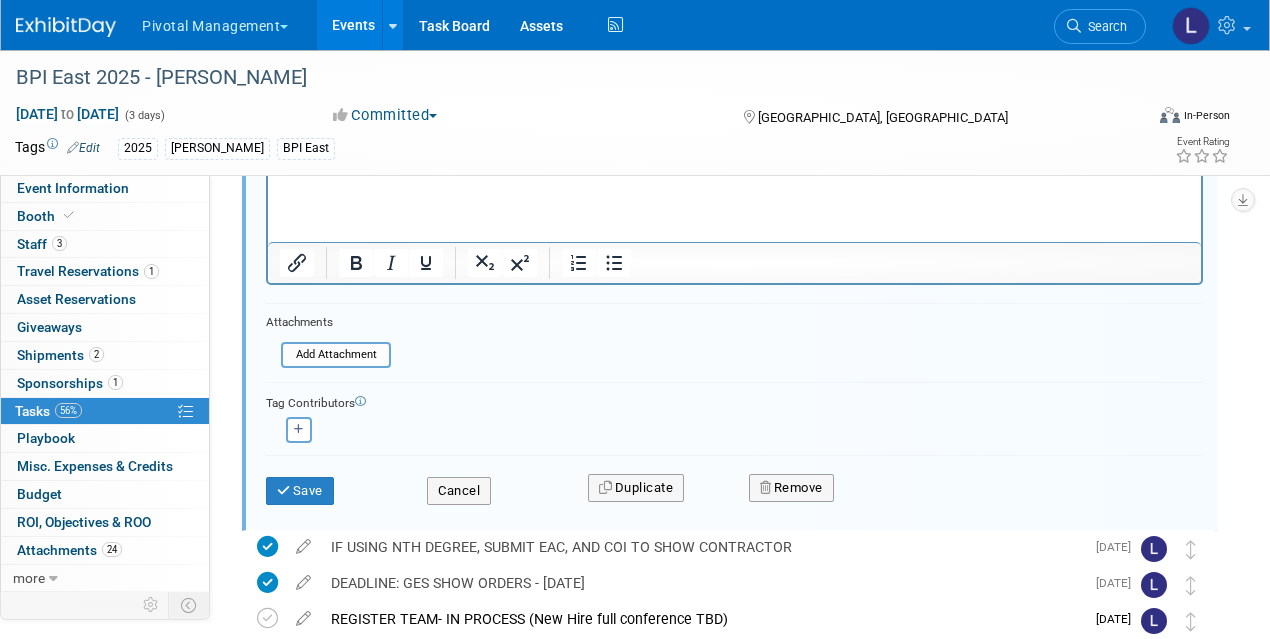 scroll, scrollTop: 637, scrollLeft: 0, axis: vertical 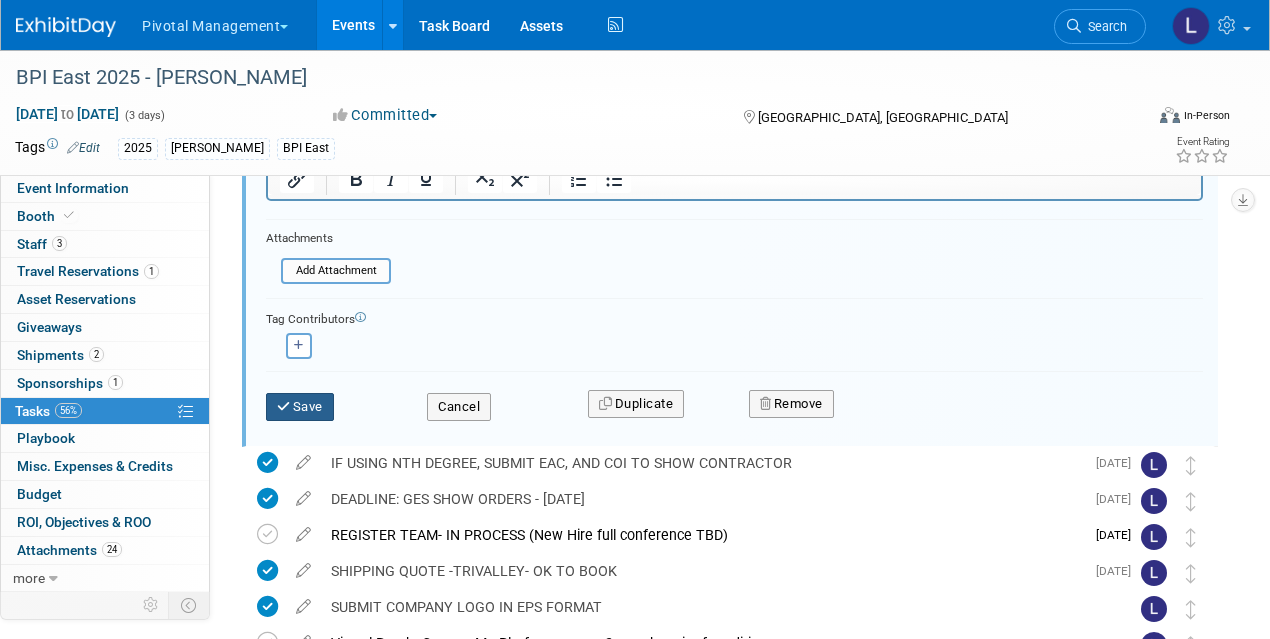 type on "FINALIZE SHOW SUMMARY AND SET UP TEAM MEETING" 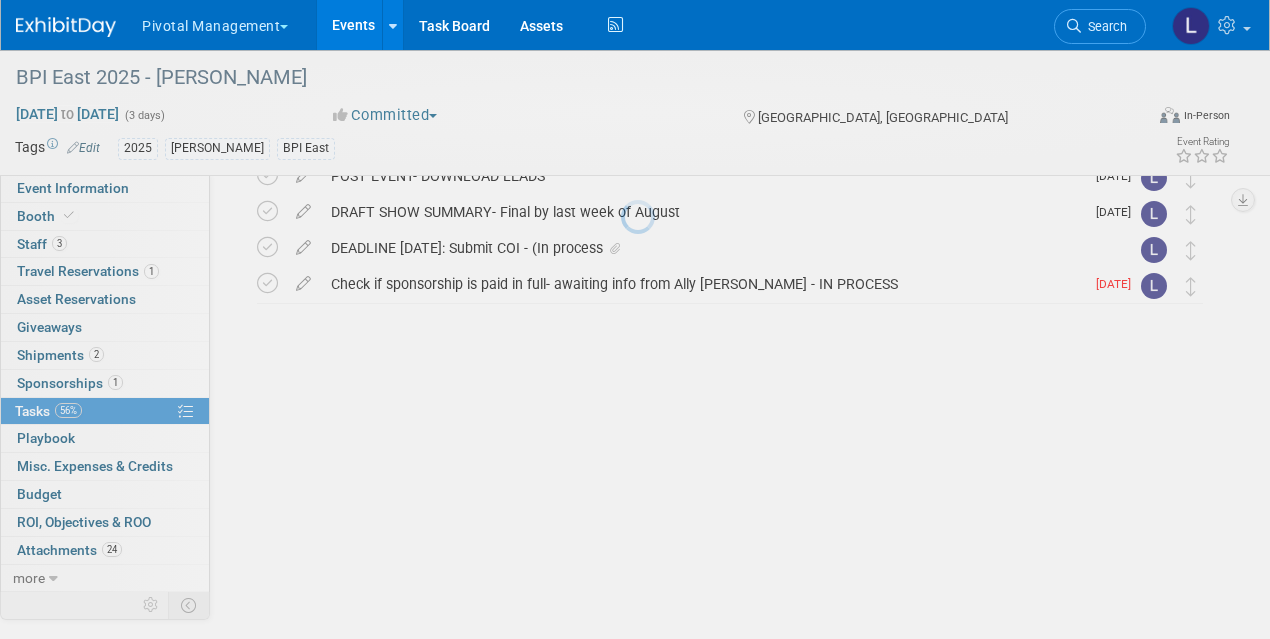 scroll, scrollTop: 422, scrollLeft: 0, axis: vertical 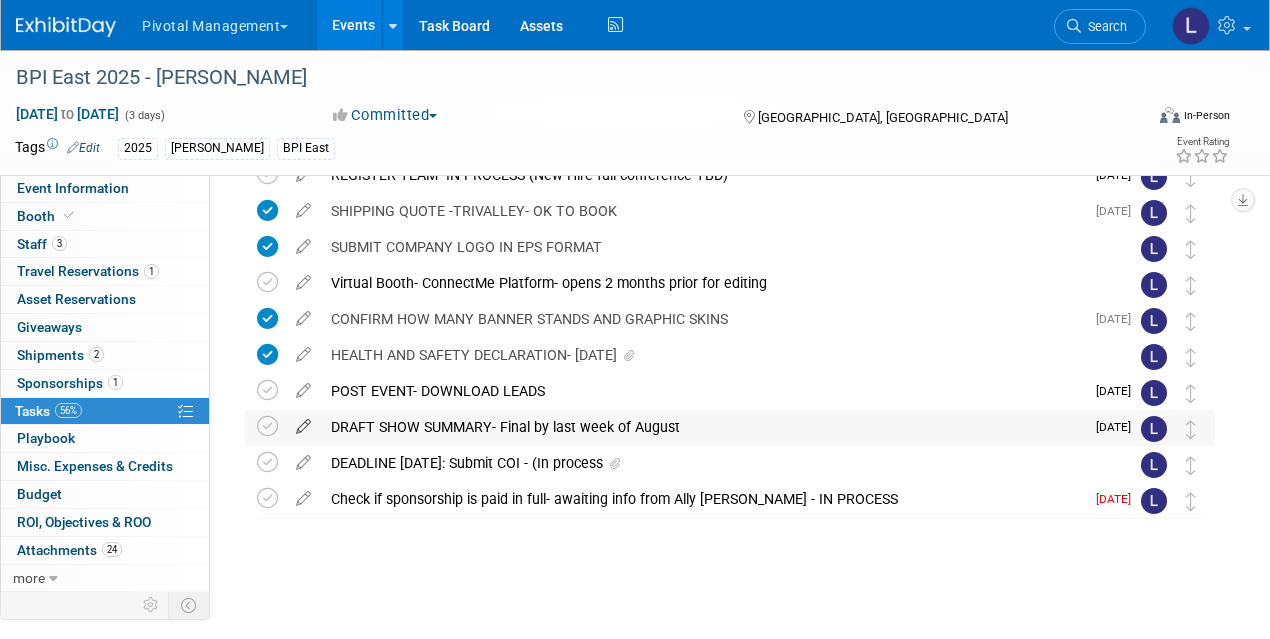 click at bounding box center [303, 422] 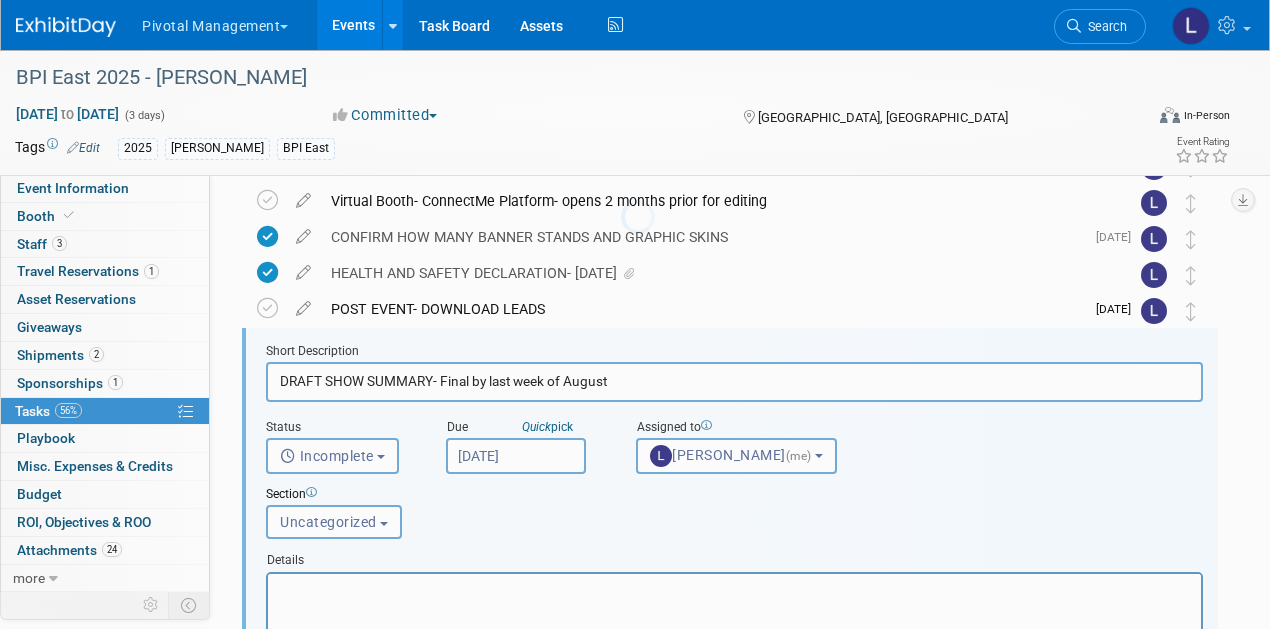 scroll, scrollTop: 538, scrollLeft: 0, axis: vertical 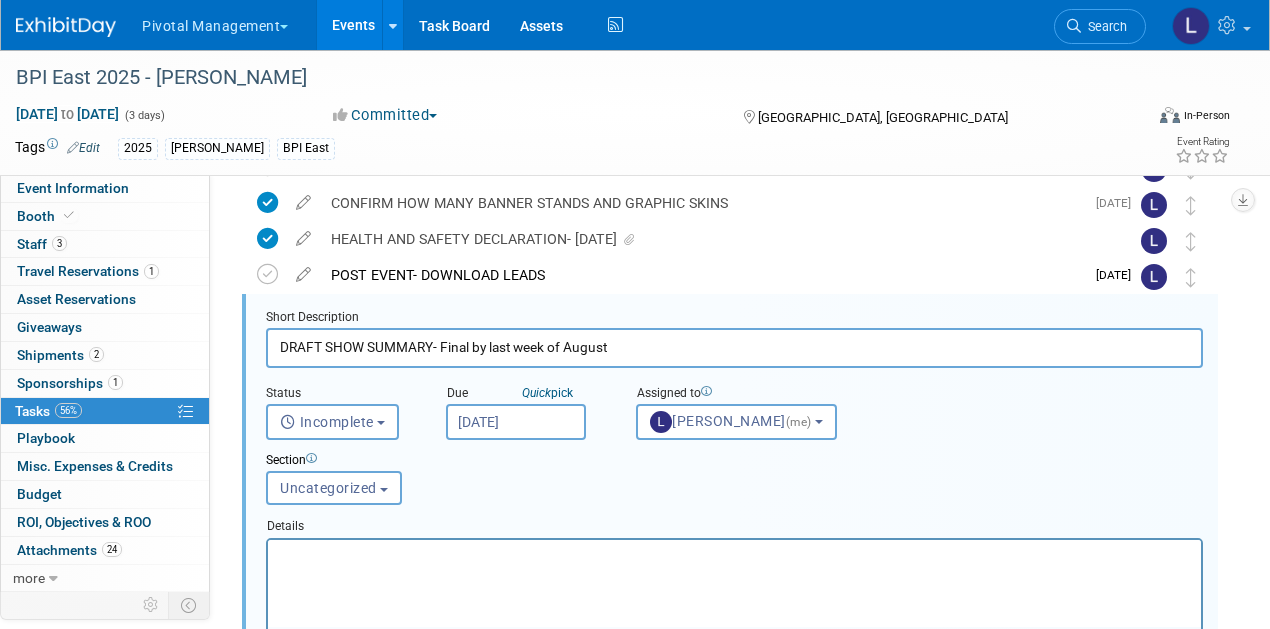 drag, startPoint x: 633, startPoint y: 347, endPoint x: 439, endPoint y: 345, distance: 194.01031 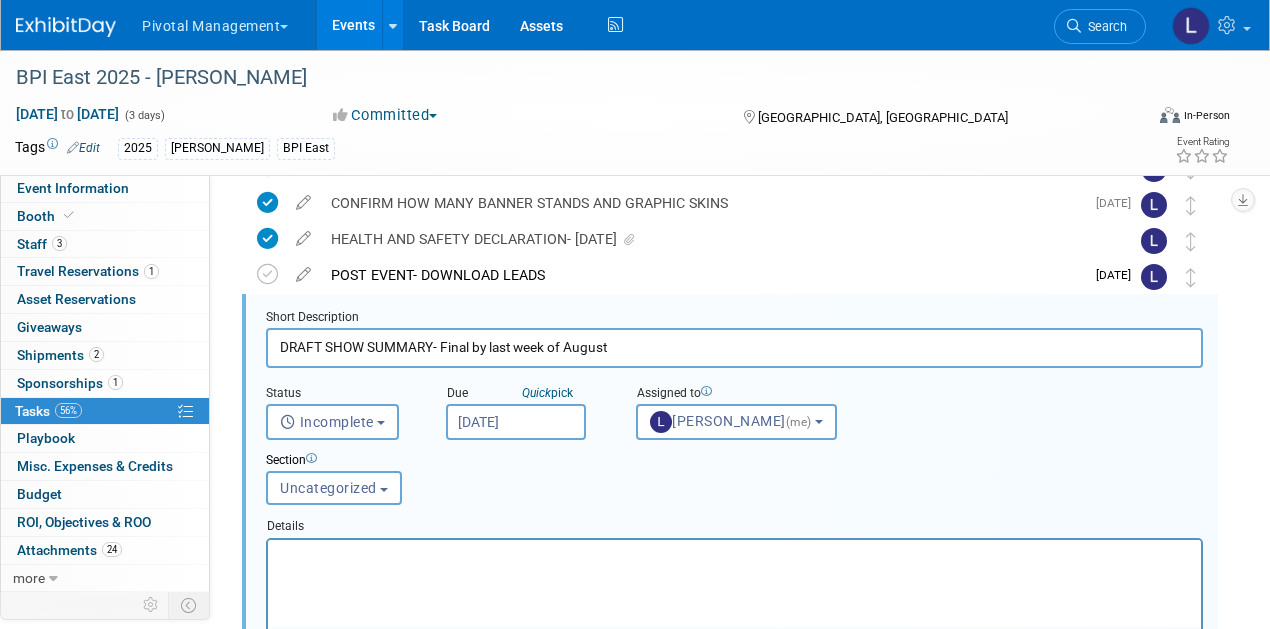 click on "DRAFT SHOW SUMMARY- Final by last week of August" at bounding box center [734, 347] 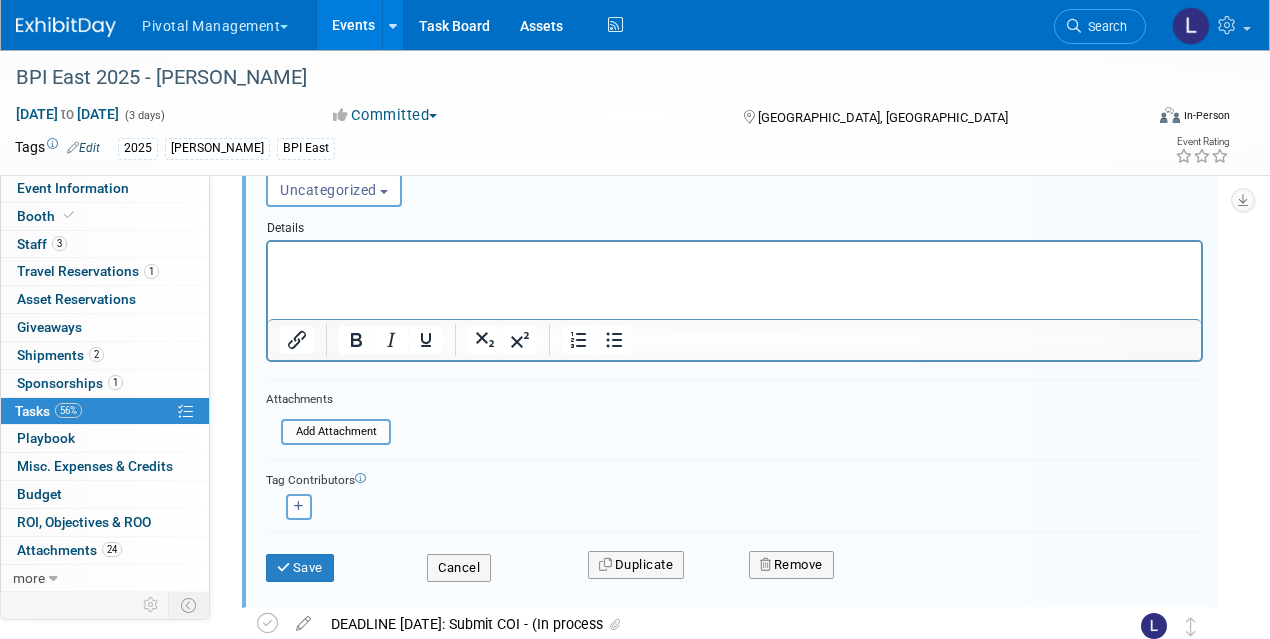 scroll, scrollTop: 860, scrollLeft: 0, axis: vertical 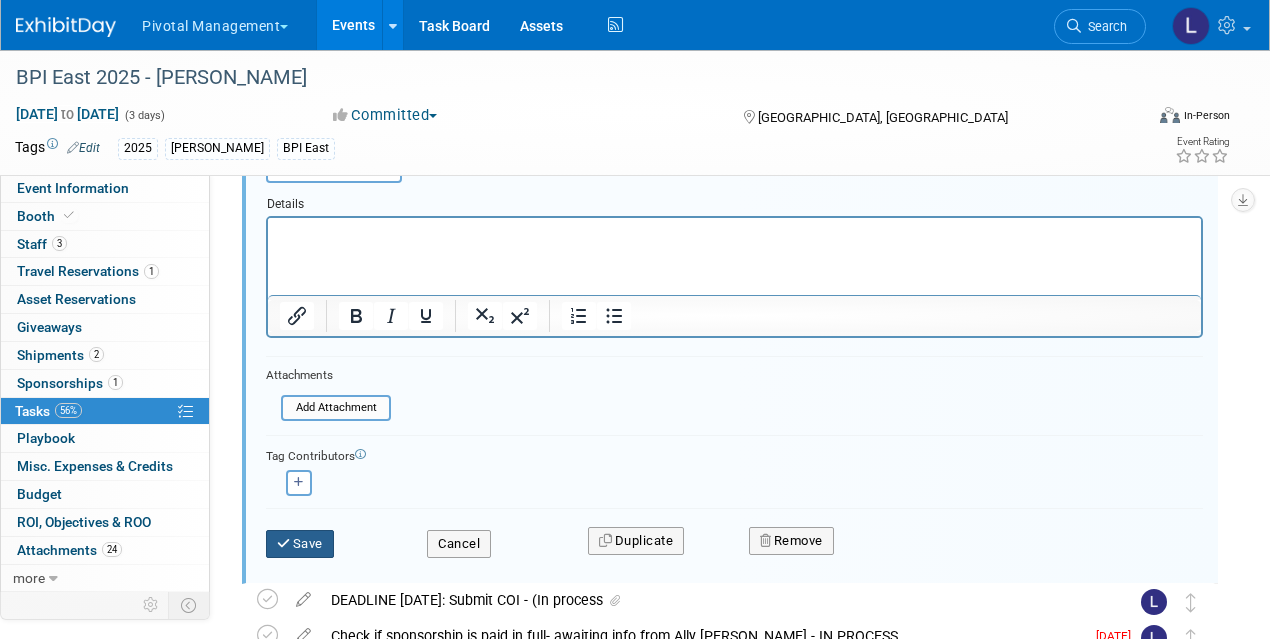 type on "DRAFT SHOW SUMMARY-IN PROCESS" 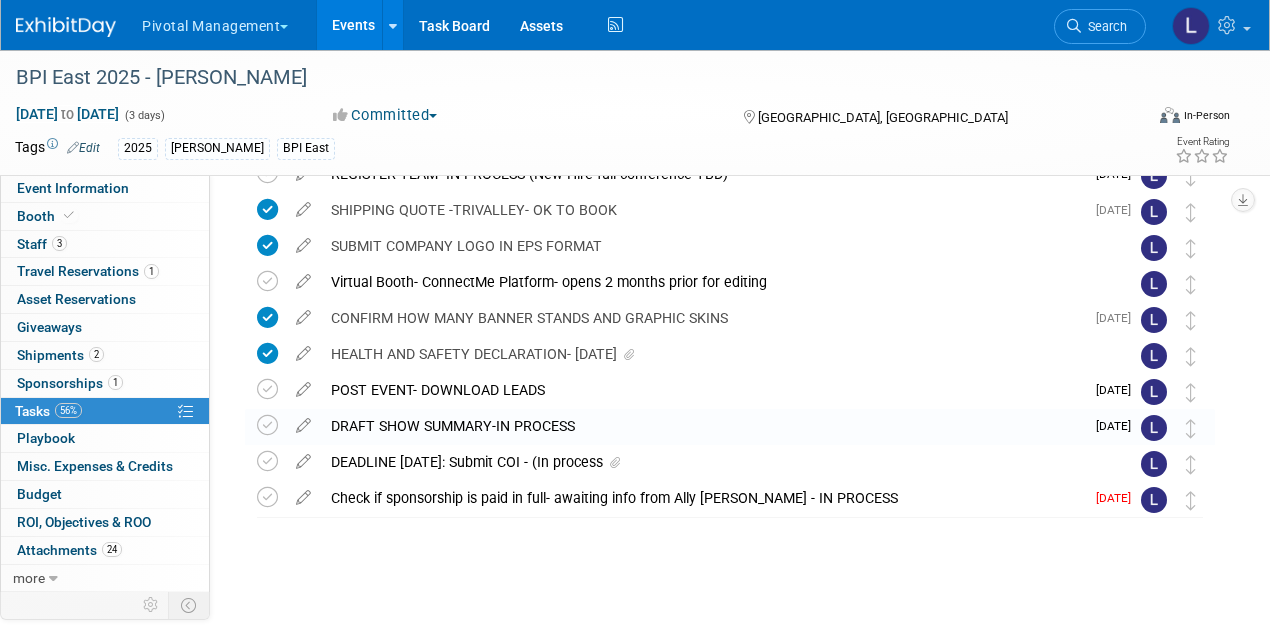 scroll, scrollTop: 422, scrollLeft: 0, axis: vertical 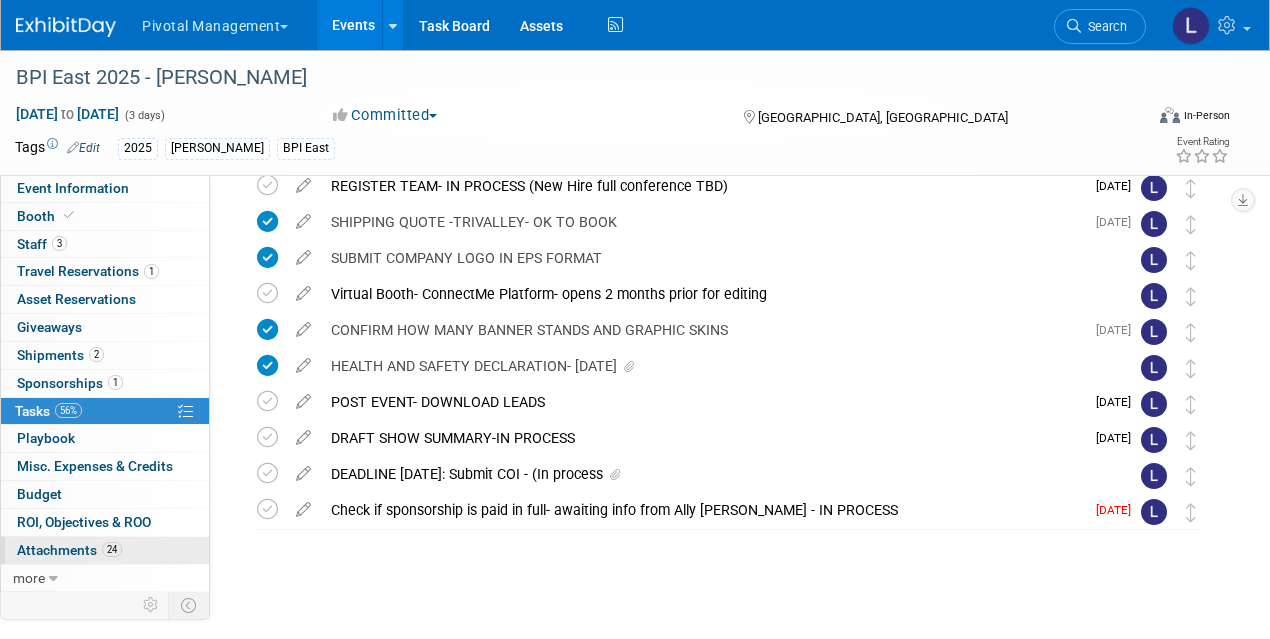 click on "Attachments 24" at bounding box center [69, 550] 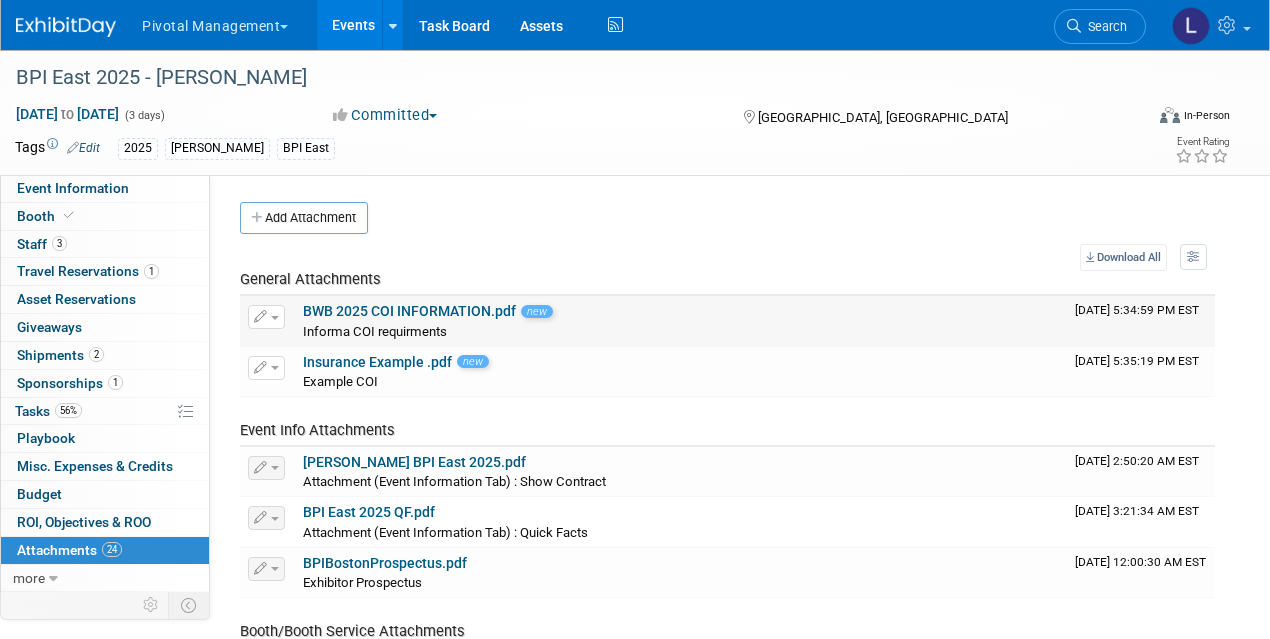 click at bounding box center [266, 317] 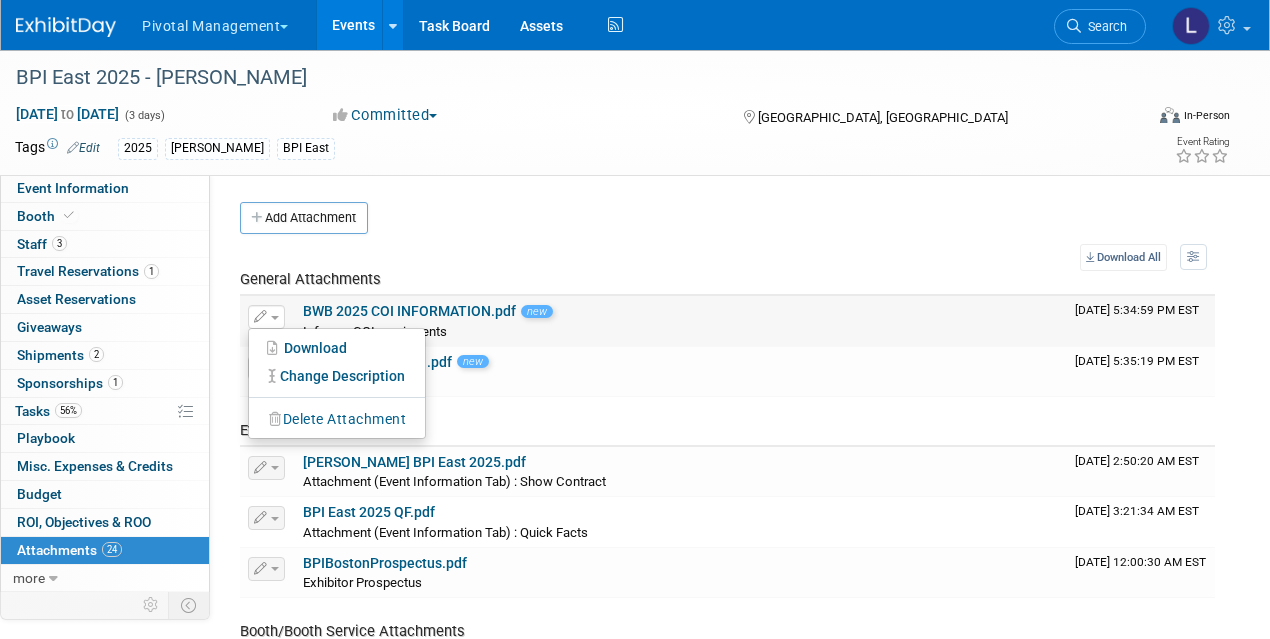 click on "Delete Attachment" at bounding box center (337, 419) 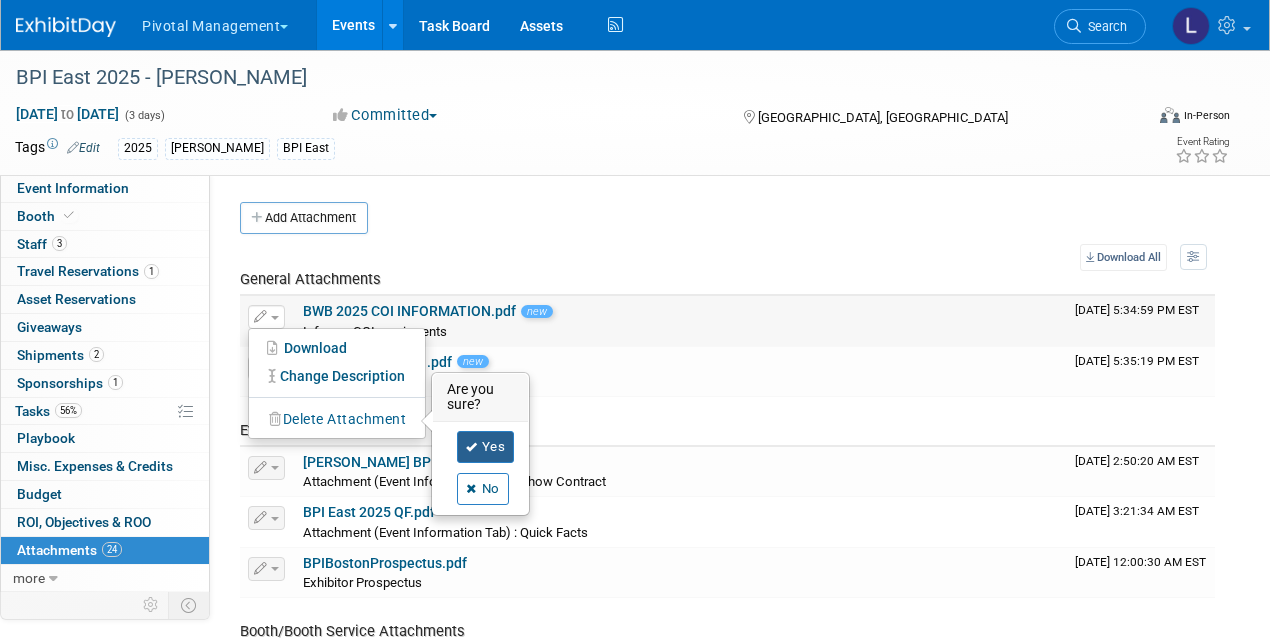 click on "Yes" at bounding box center [486, 447] 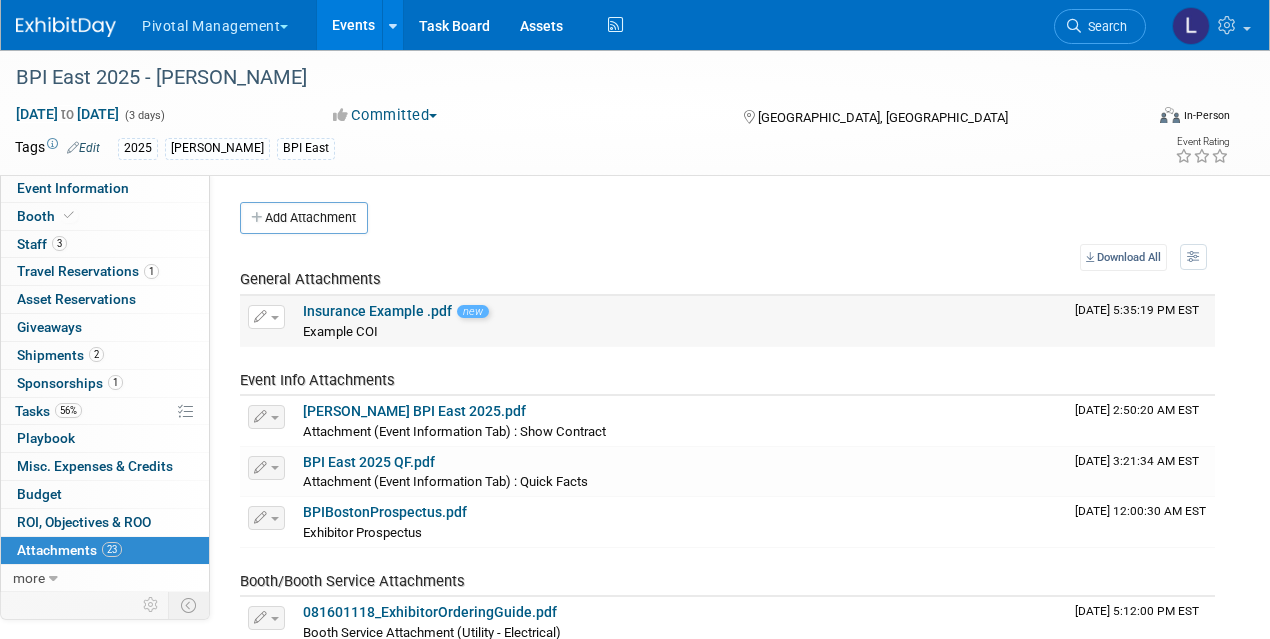 click at bounding box center (266, 317) 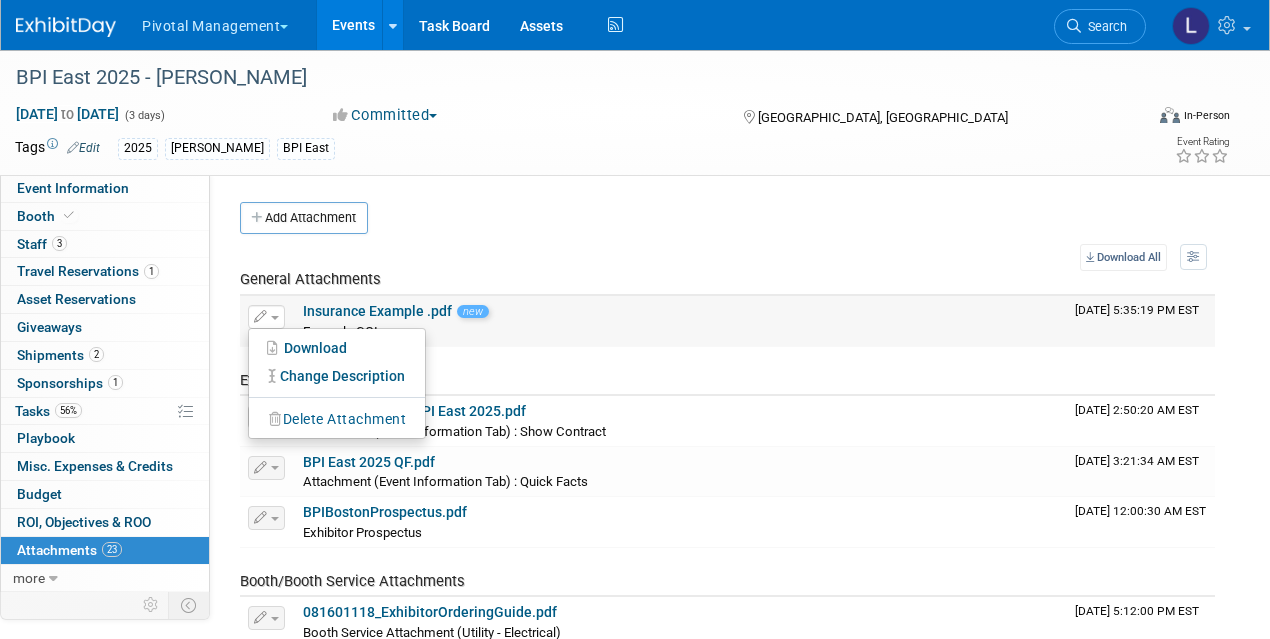 click on "Delete Attachment" at bounding box center (337, 419) 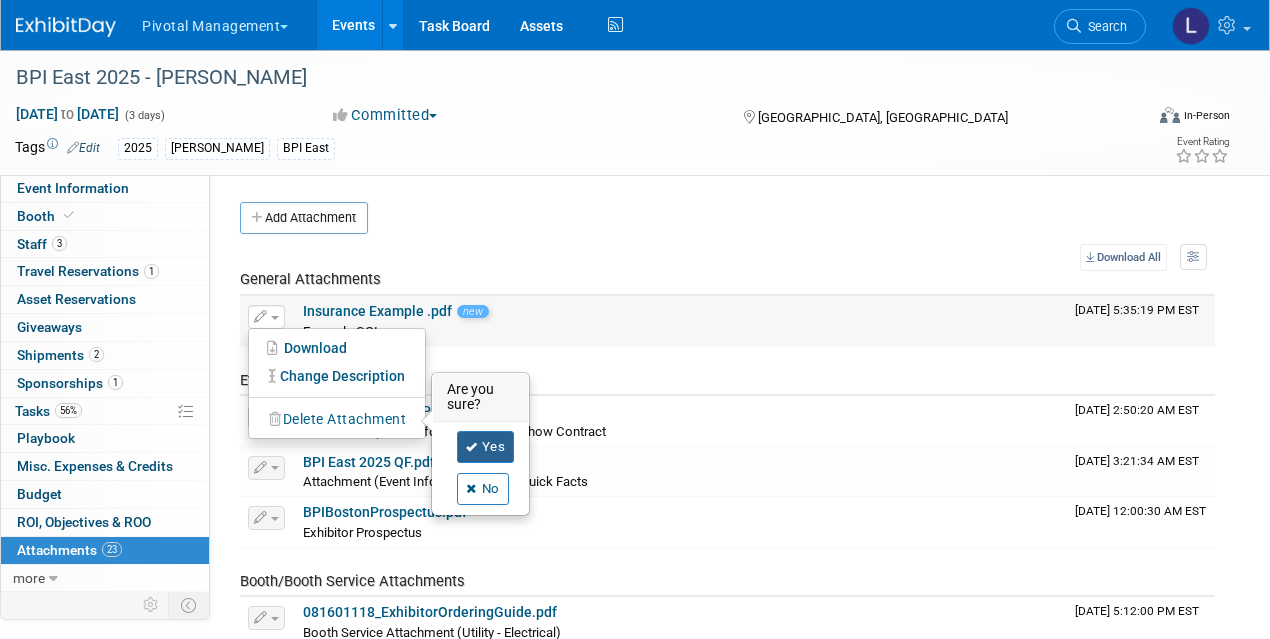 click on "Yes" at bounding box center [486, 447] 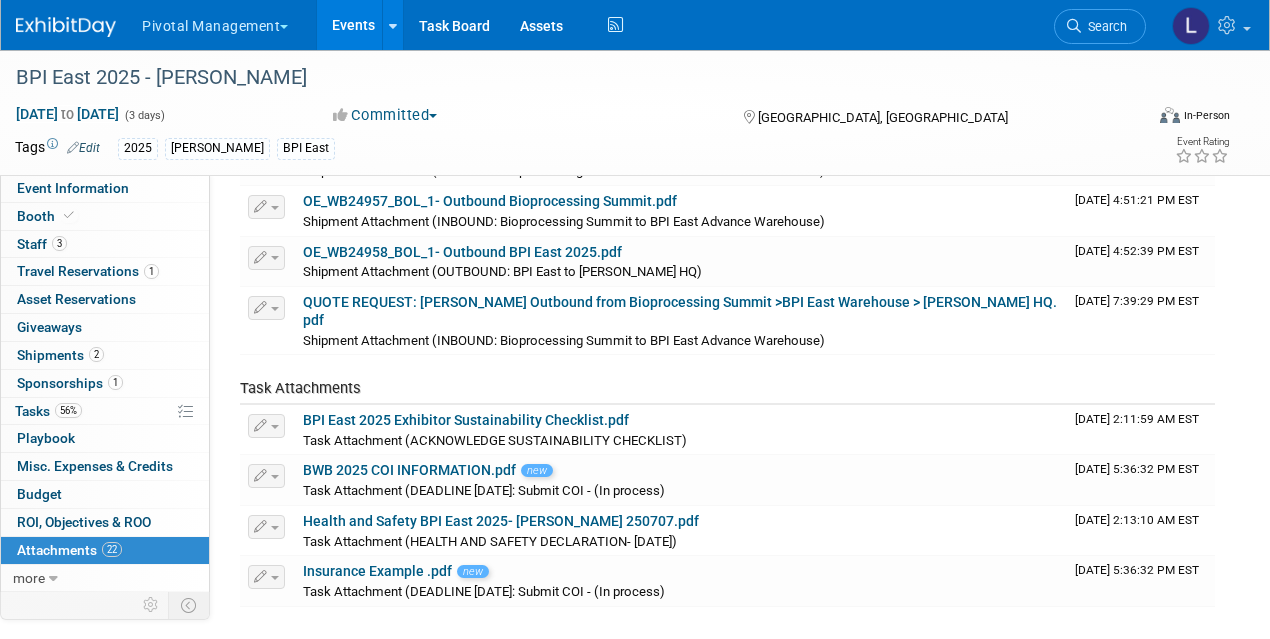 scroll, scrollTop: 993, scrollLeft: 0, axis: vertical 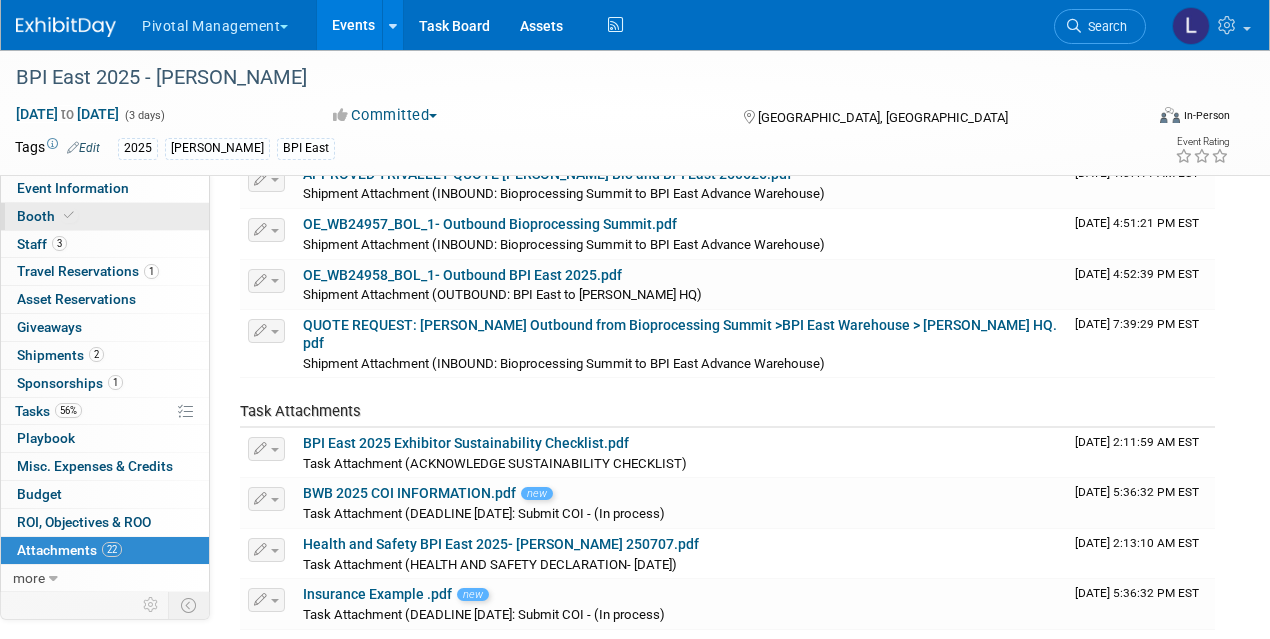 click on "Booth" at bounding box center (47, 216) 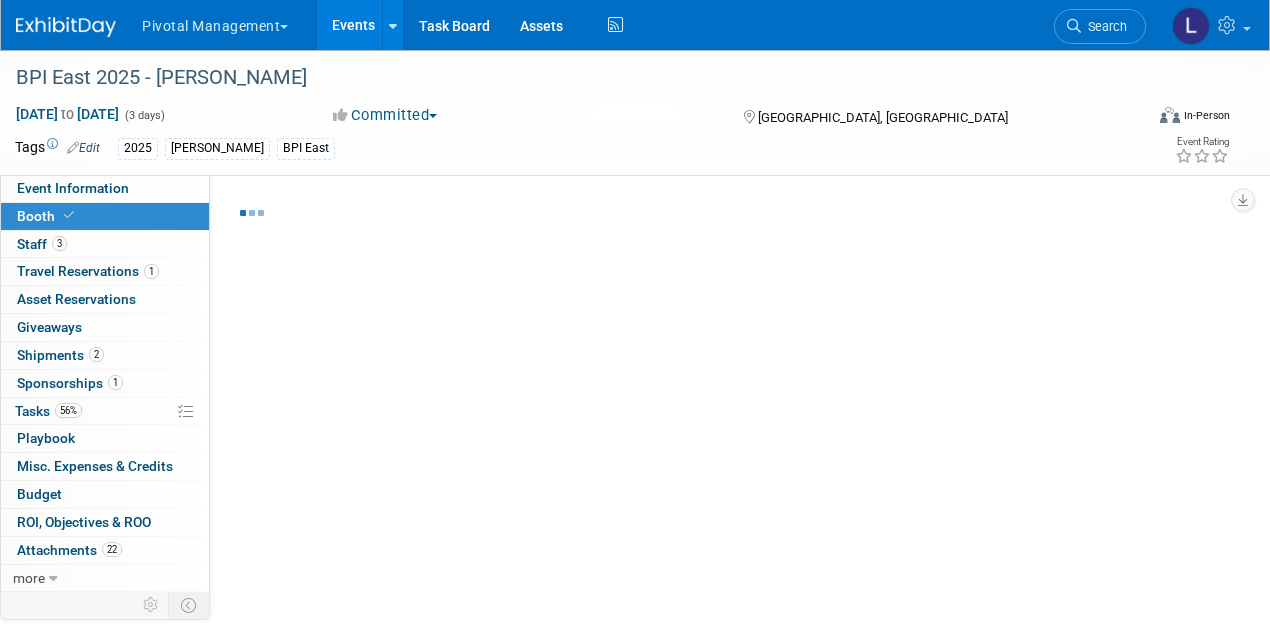 select on "Yes" 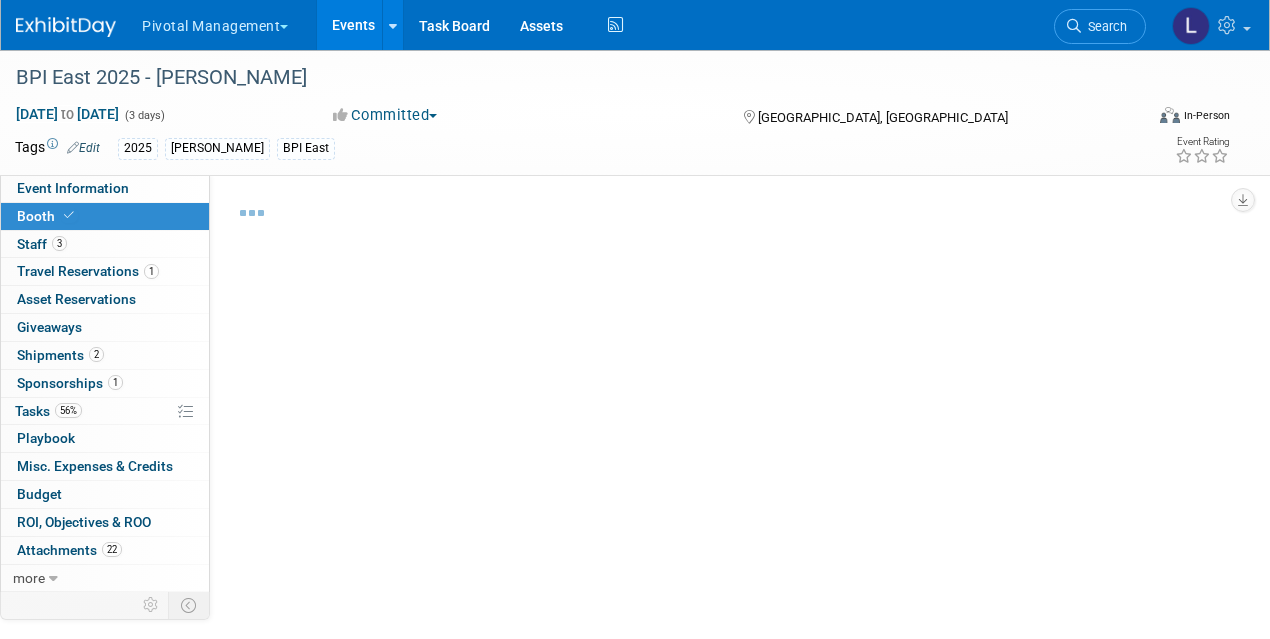 select on "Yes" 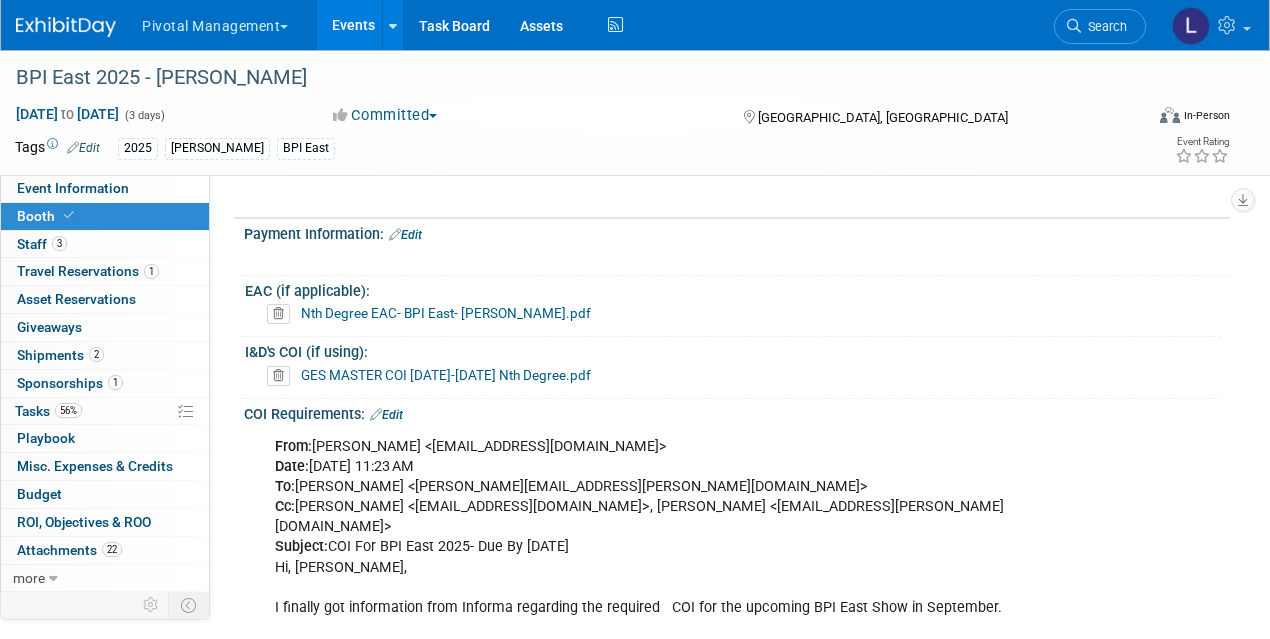 scroll, scrollTop: 4370, scrollLeft: 0, axis: vertical 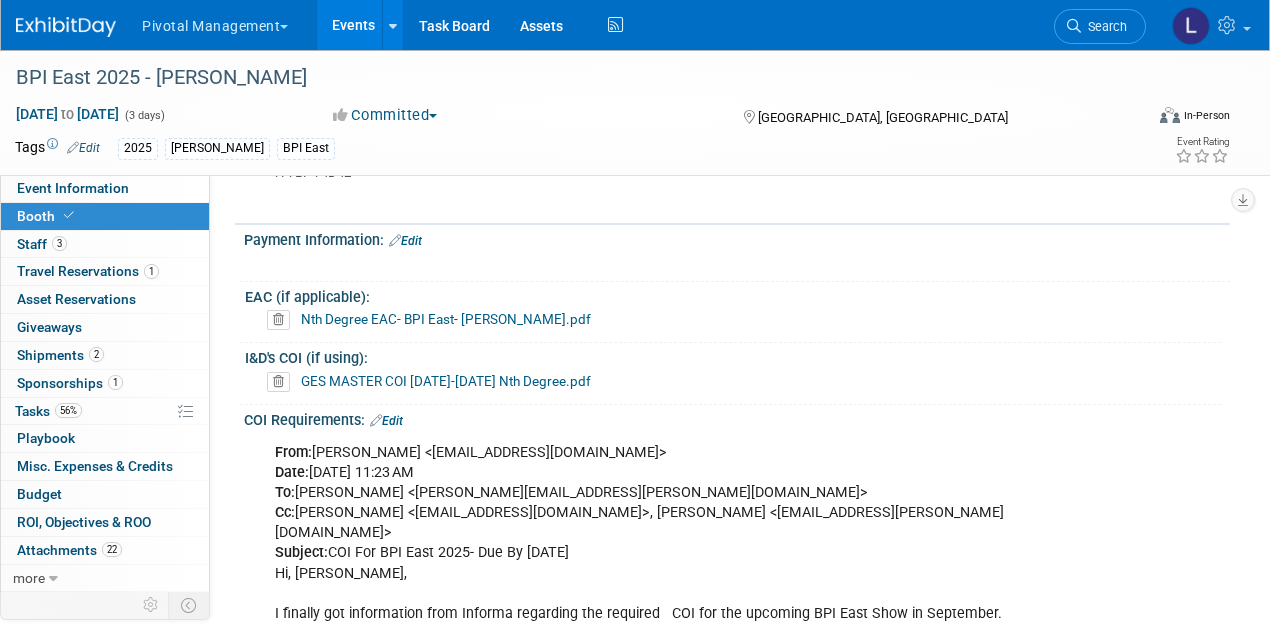 click on "Edit" at bounding box center (386, 421) 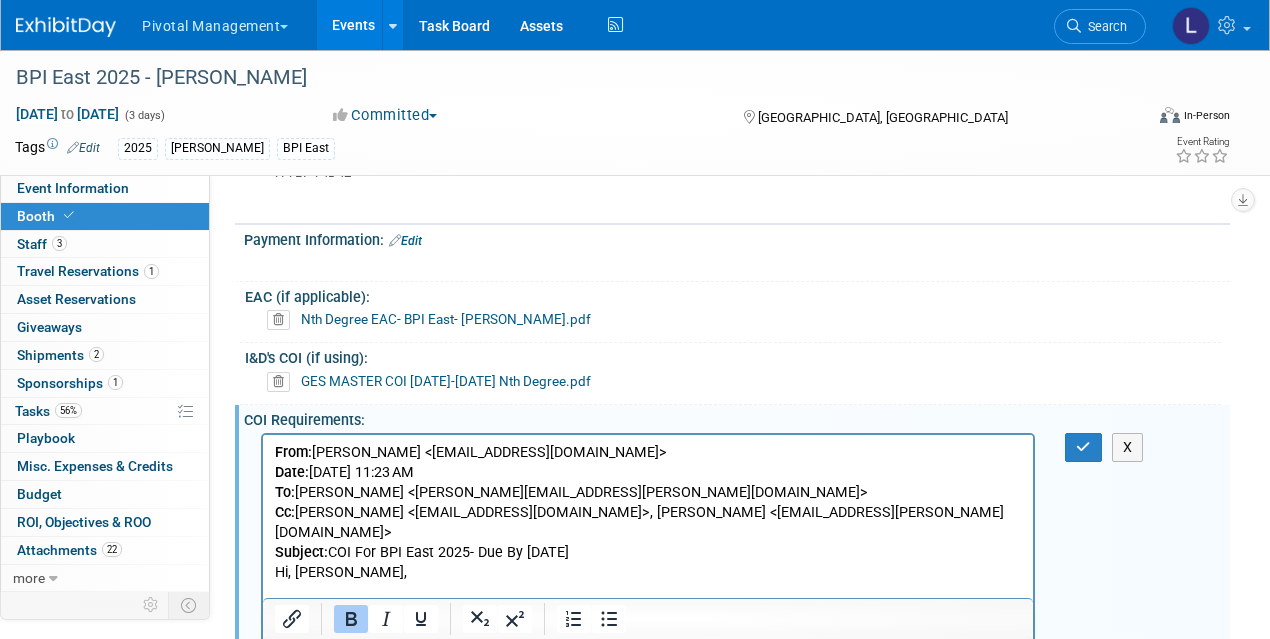 scroll, scrollTop: 0, scrollLeft: 0, axis: both 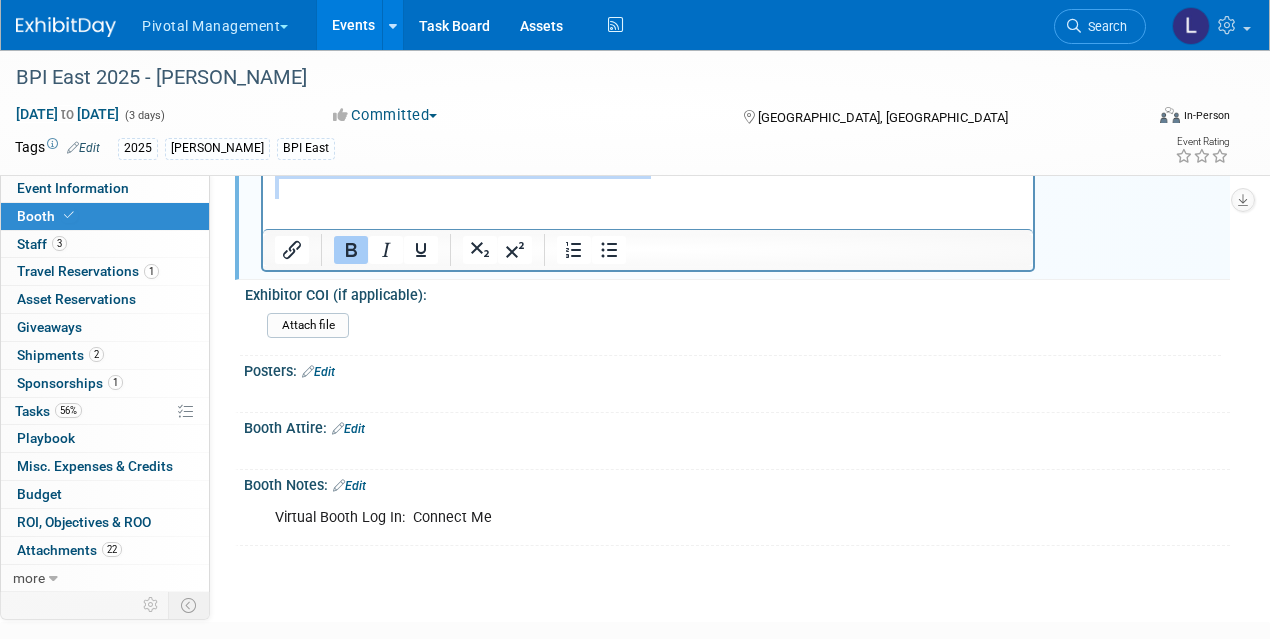 drag, startPoint x: 275, startPoint y: -571, endPoint x: 920, endPoint y: -104, distance: 796.31274 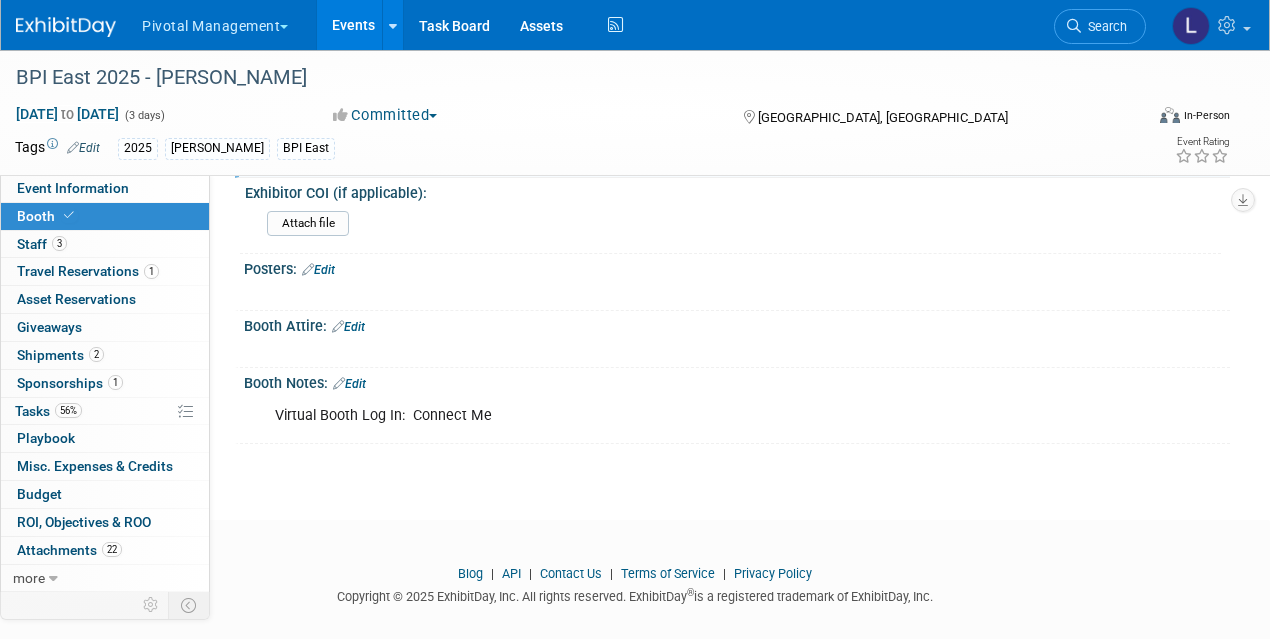 scroll, scrollTop: 4776, scrollLeft: 0, axis: vertical 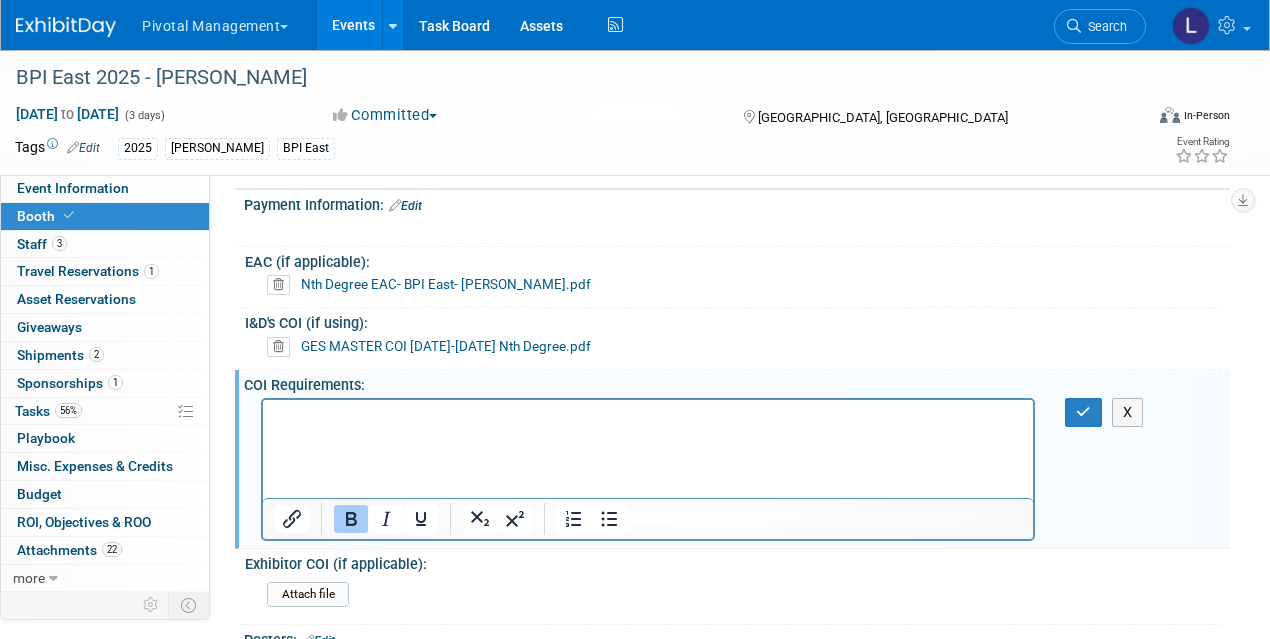 click on "﻿" at bounding box center [648, 418] 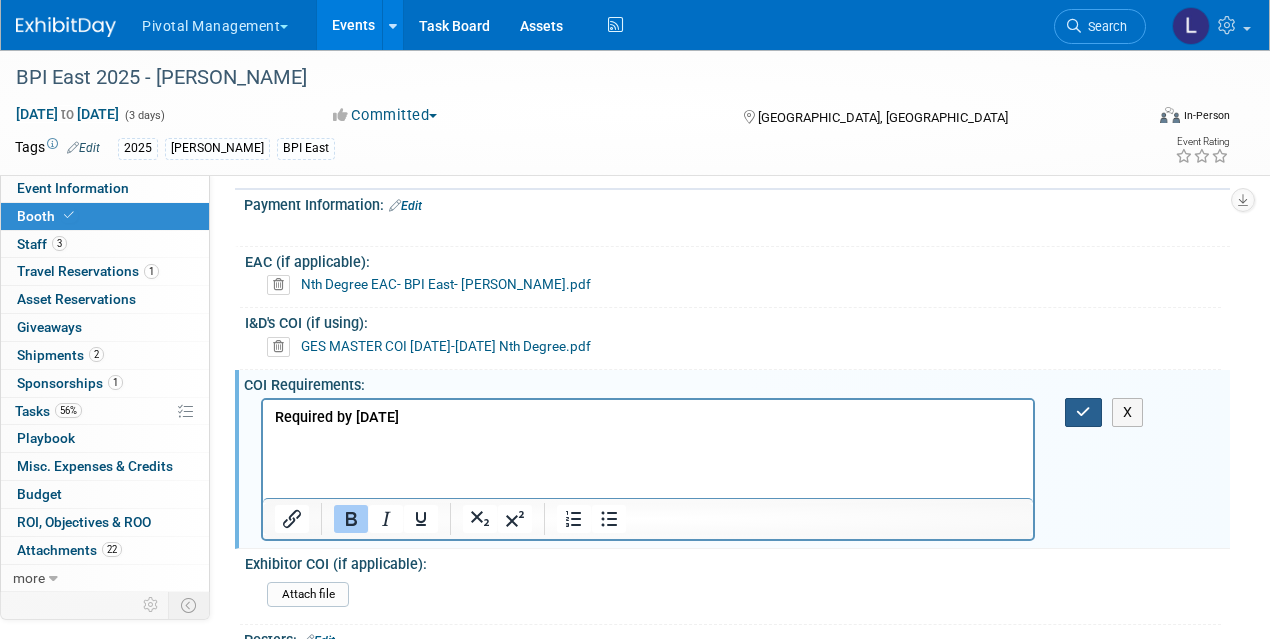 click at bounding box center (1083, 412) 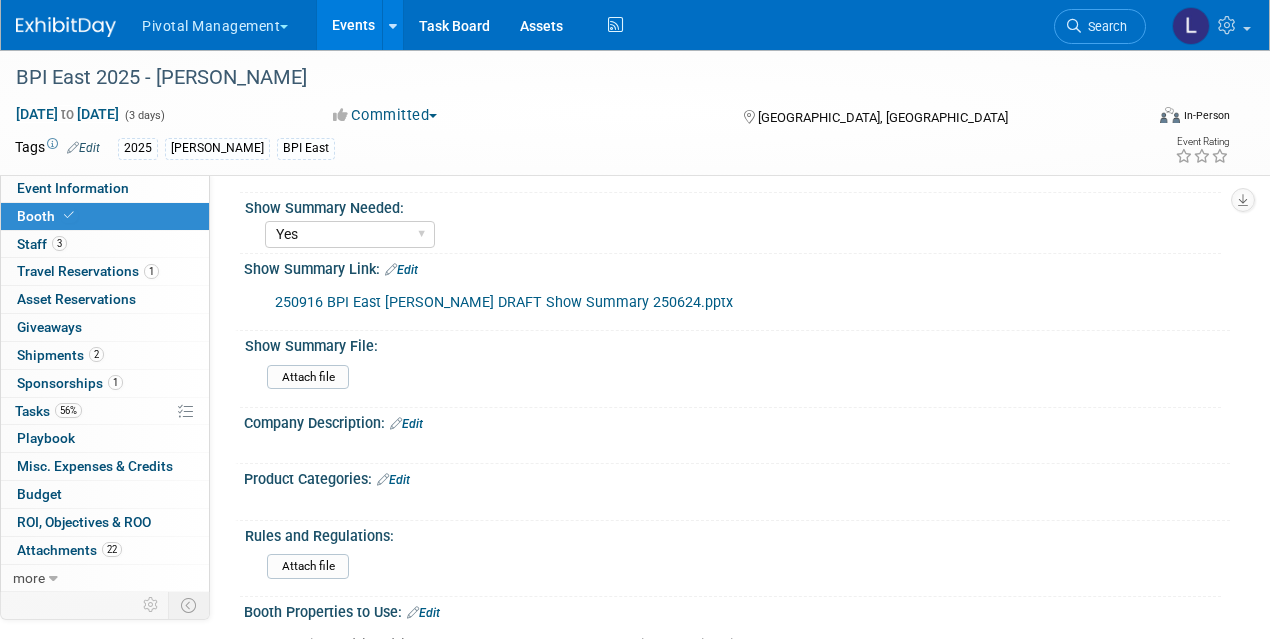 scroll, scrollTop: 544, scrollLeft: 0, axis: vertical 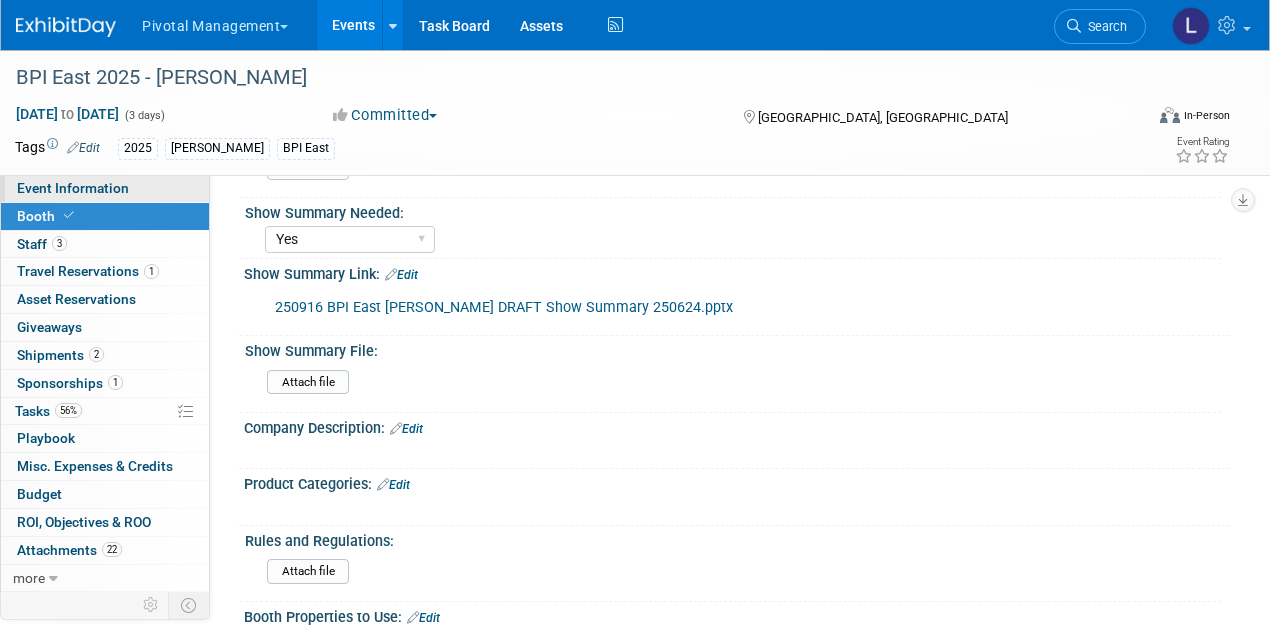 click on "Event Information" at bounding box center [73, 188] 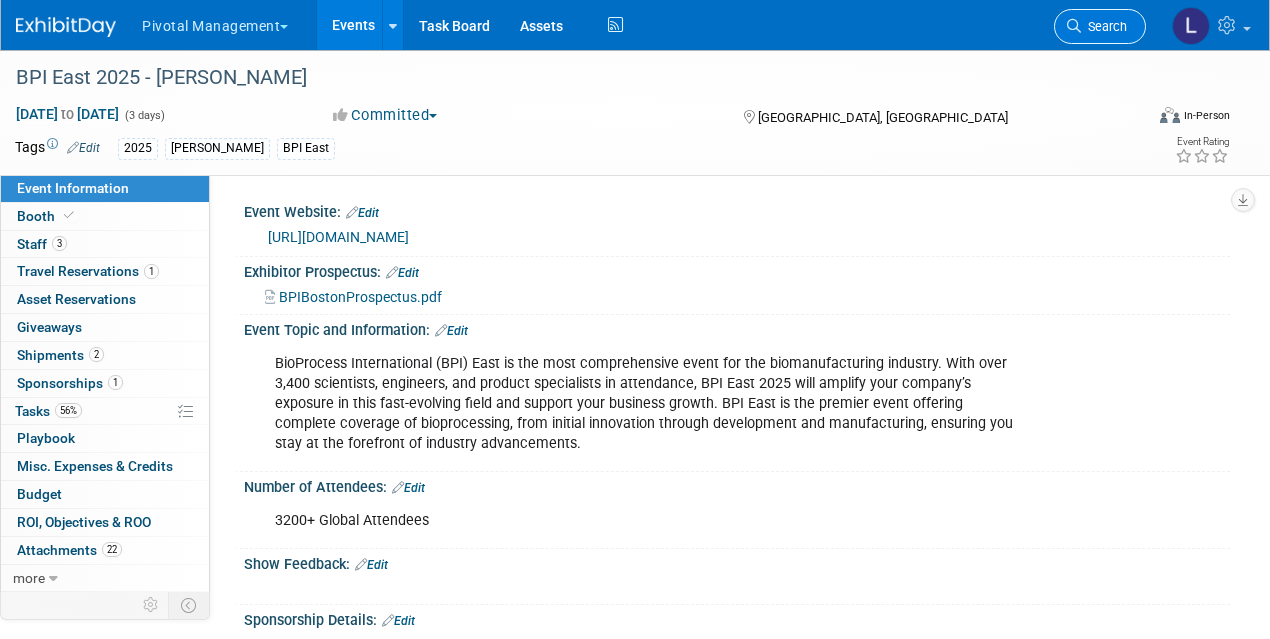 click on "Search" at bounding box center [1104, 26] 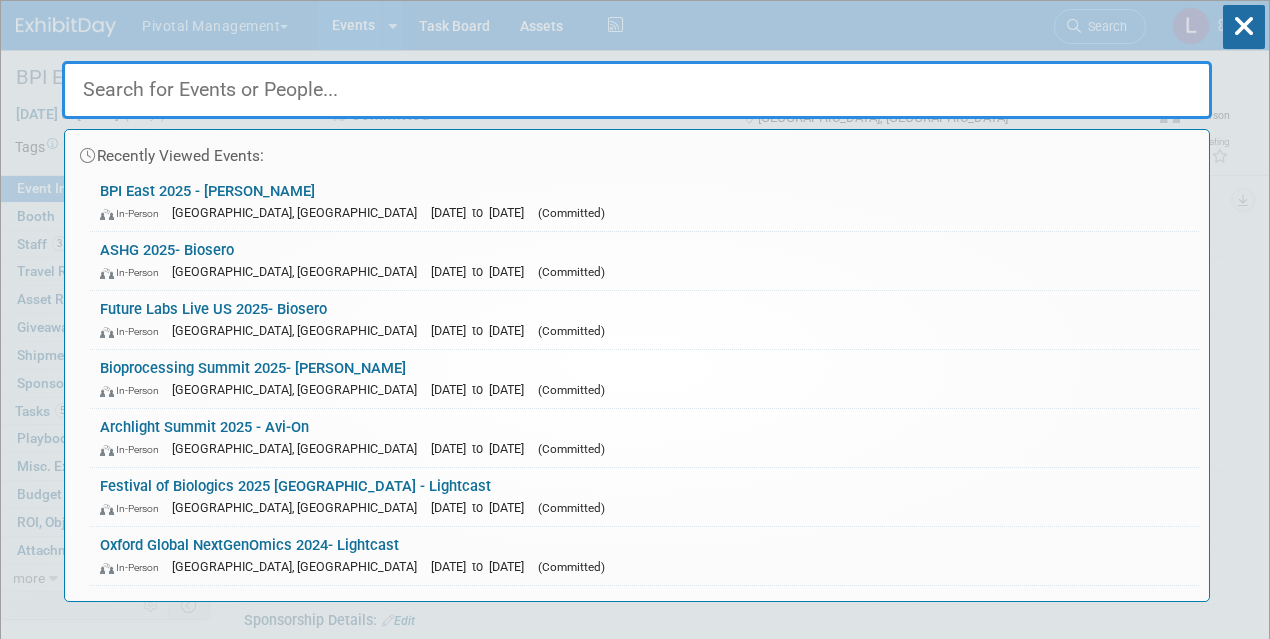 click on "ASHG 2025- Biosero
In-Person
[GEOGRAPHIC_DATA], [GEOGRAPHIC_DATA]
[DATE]  to  [DATE]
(Committed)" at bounding box center [644, 261] 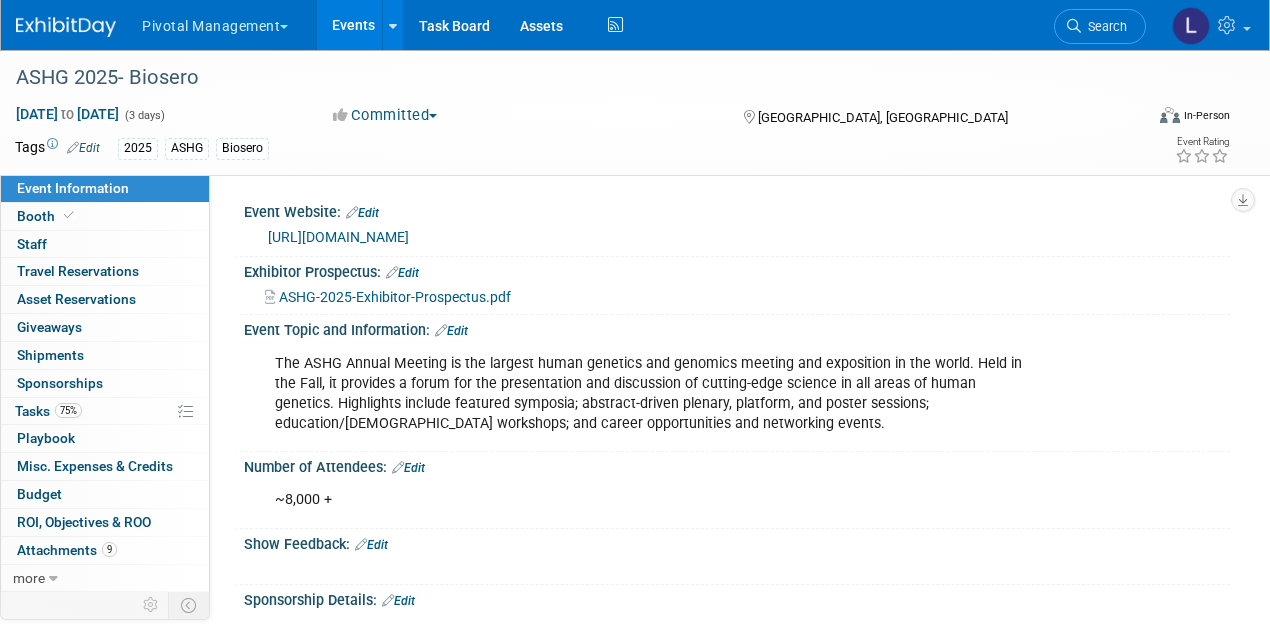 scroll, scrollTop: 0, scrollLeft: 0, axis: both 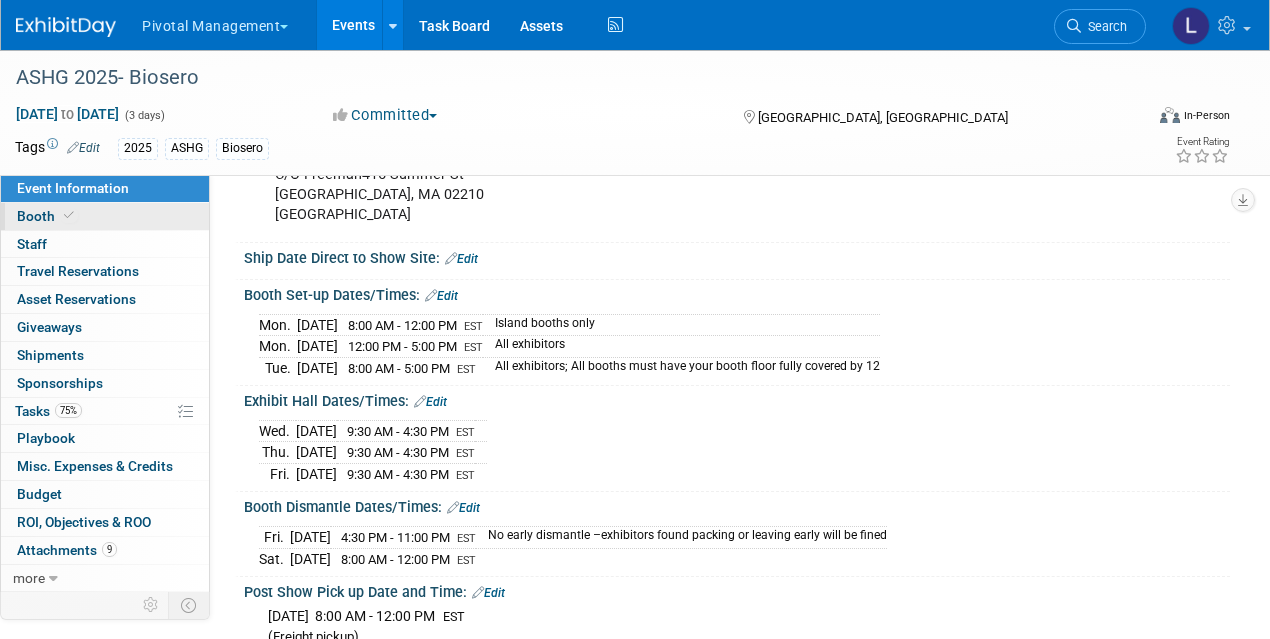 click on "Booth" at bounding box center [105, 216] 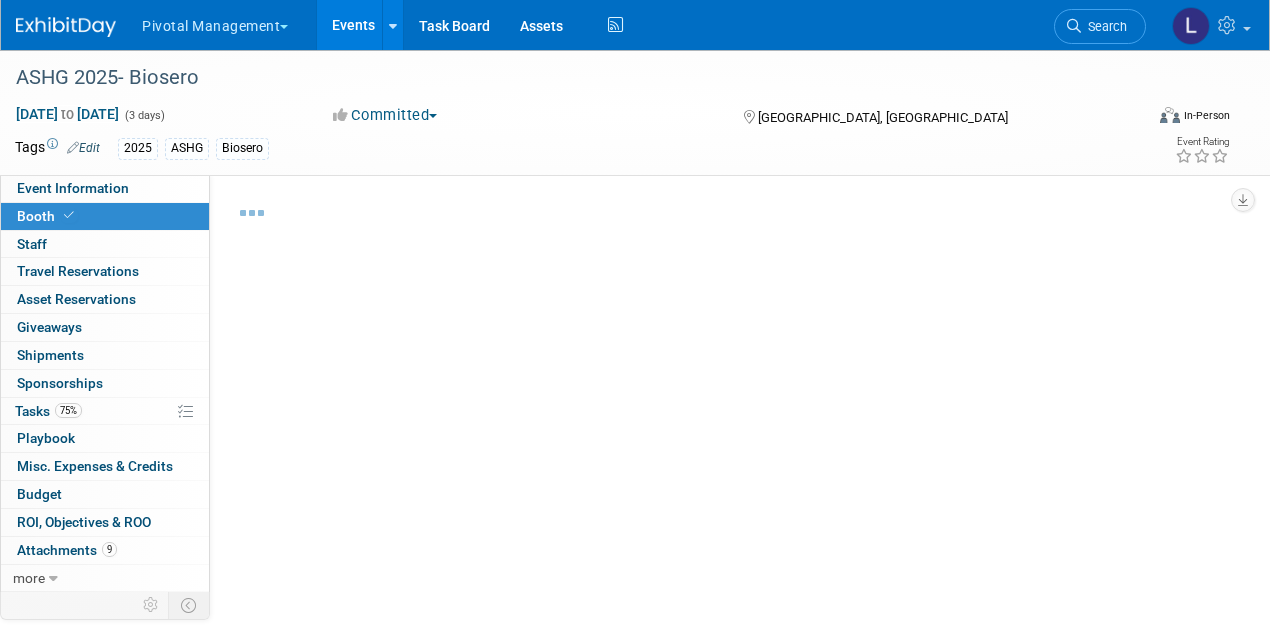 select on "Yes" 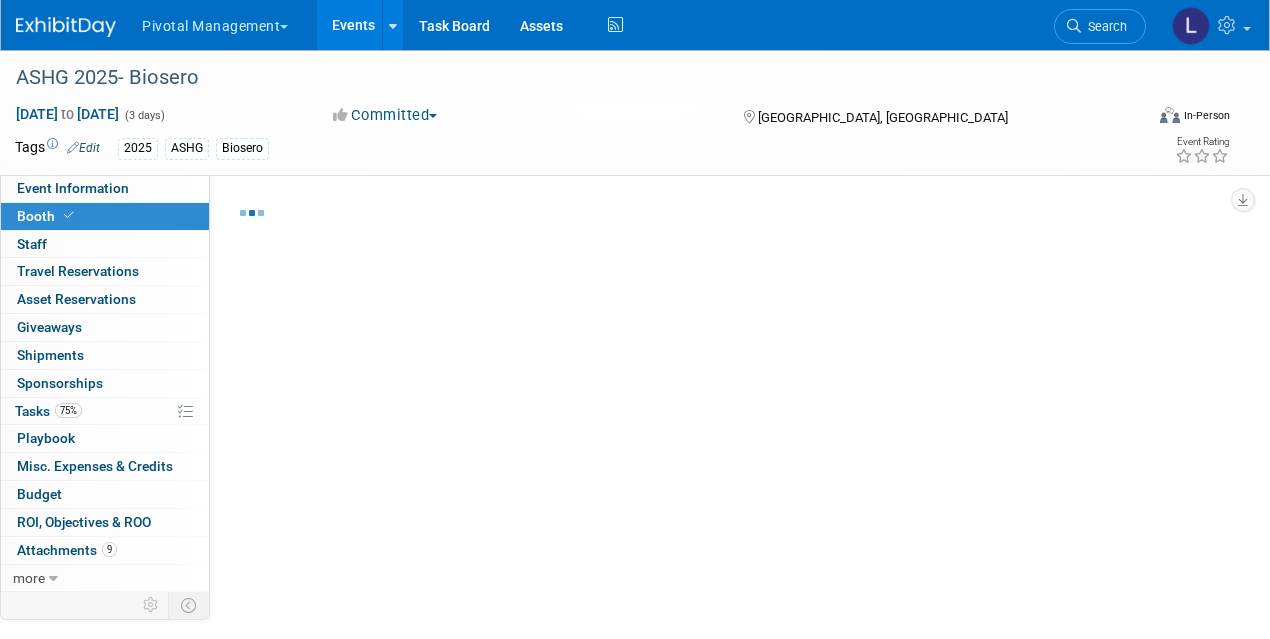 select on "Yes" 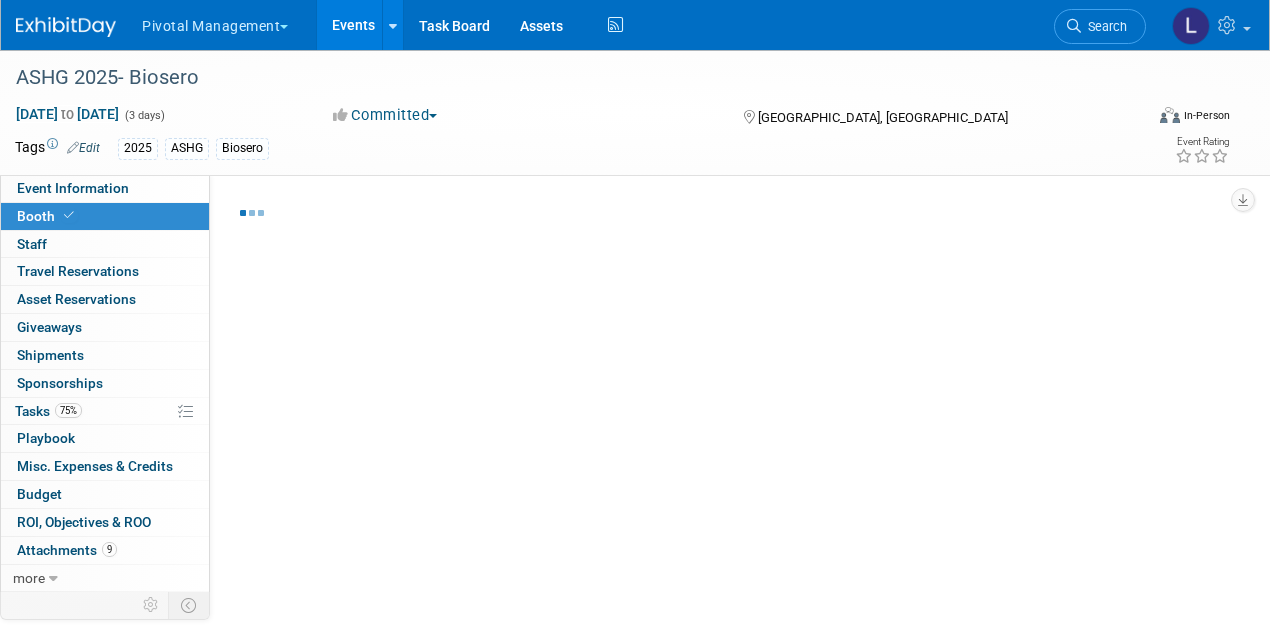 select on "Yes" 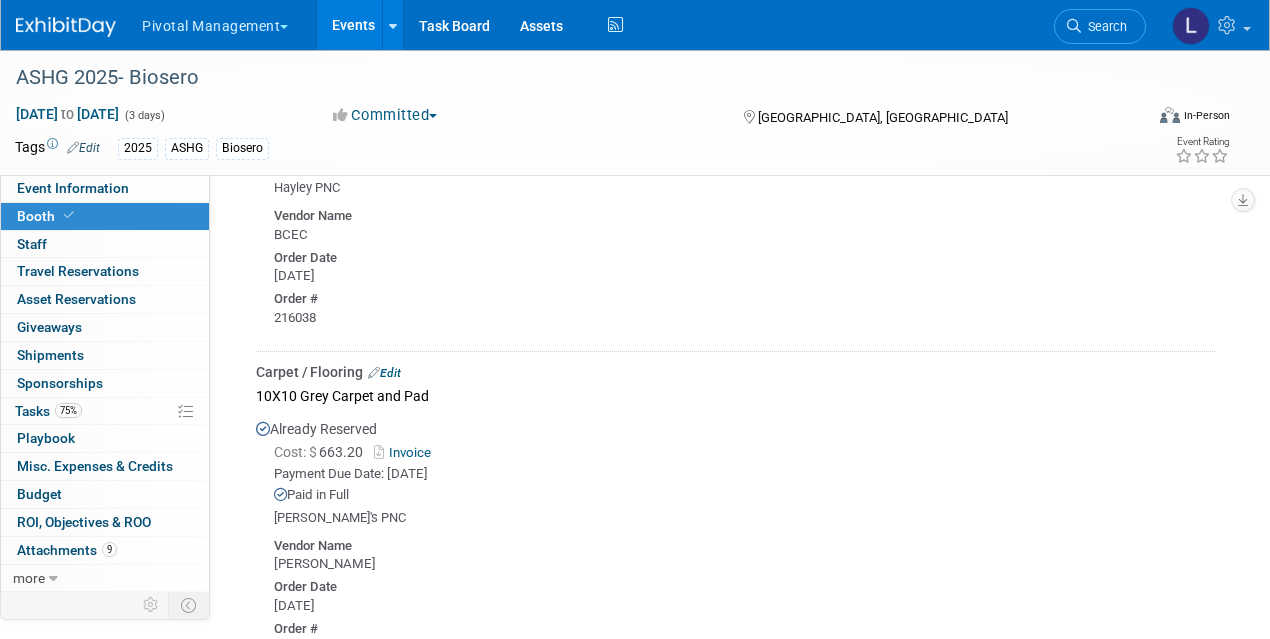 scroll, scrollTop: 2348, scrollLeft: 0, axis: vertical 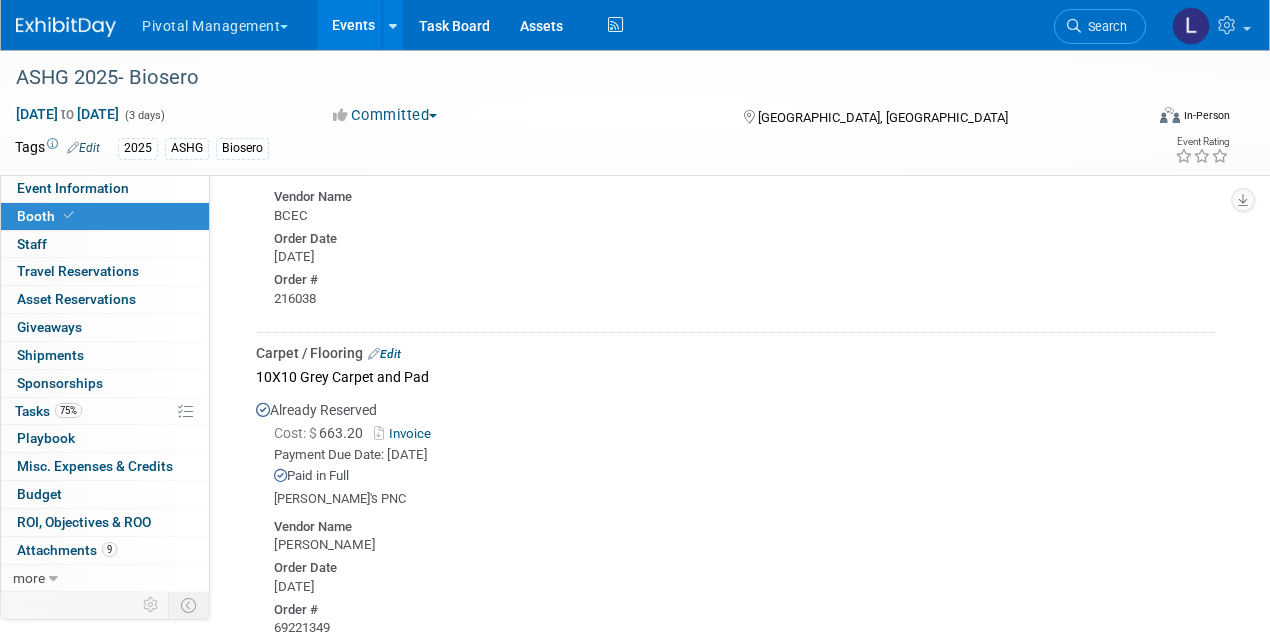 click on "Invoice" at bounding box center (406, 433) 